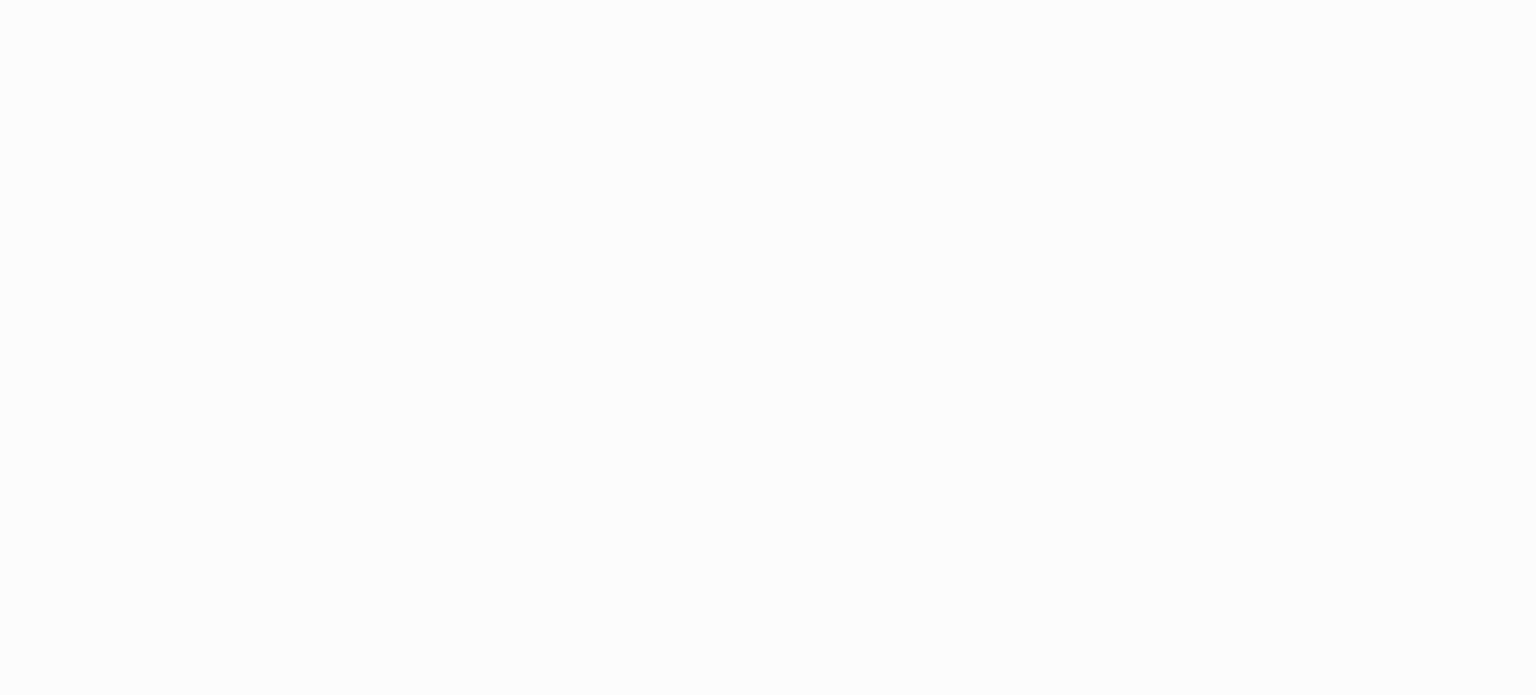 scroll, scrollTop: 0, scrollLeft: 0, axis: both 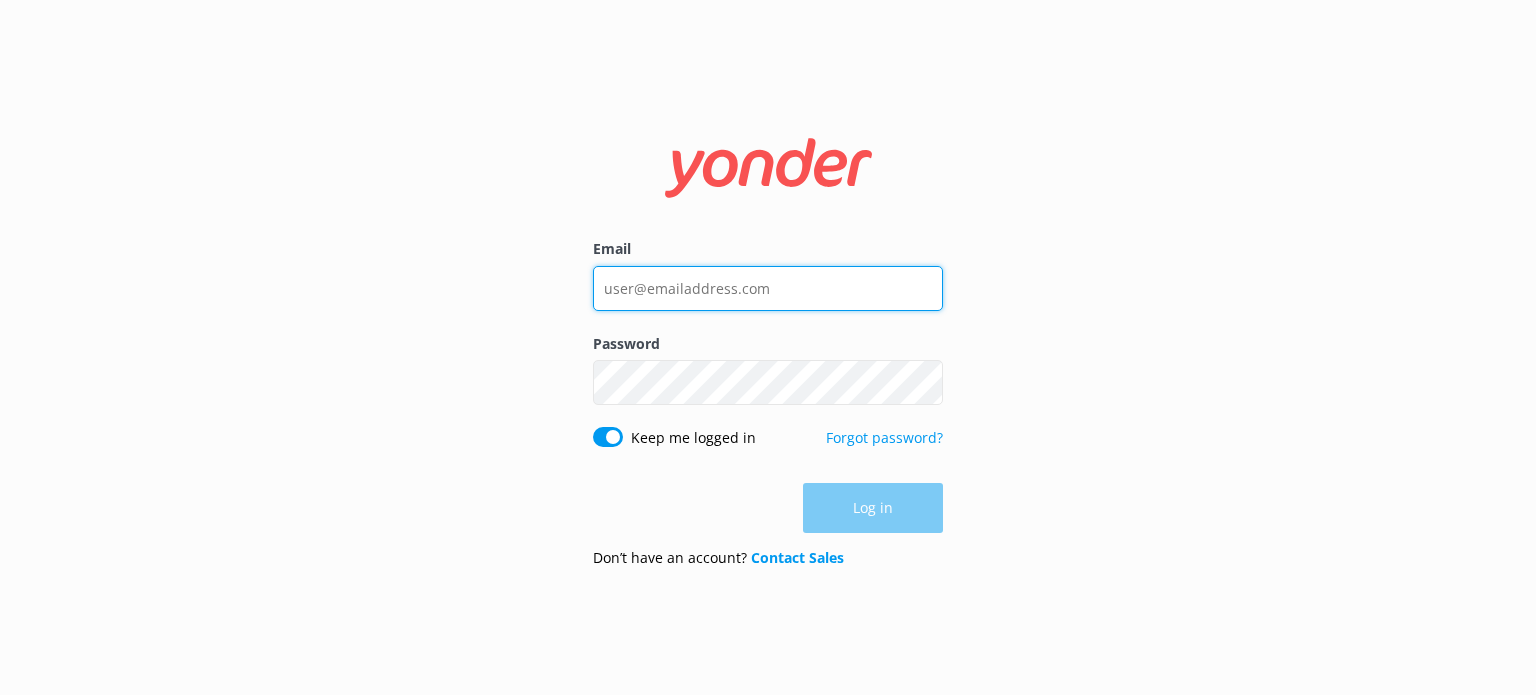 type on "[EMAIL_ADDRESS][DOMAIN_NAME]" 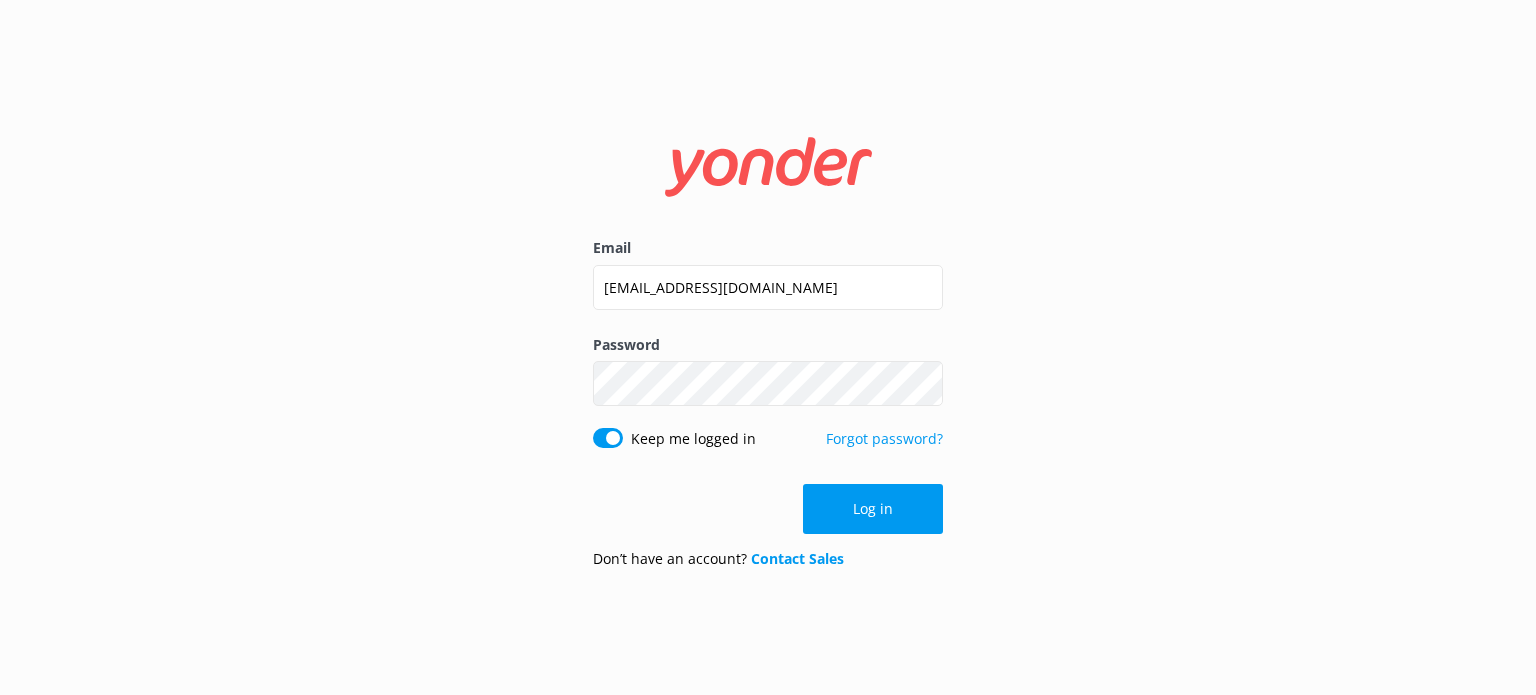 click on "Log in" at bounding box center [768, 509] 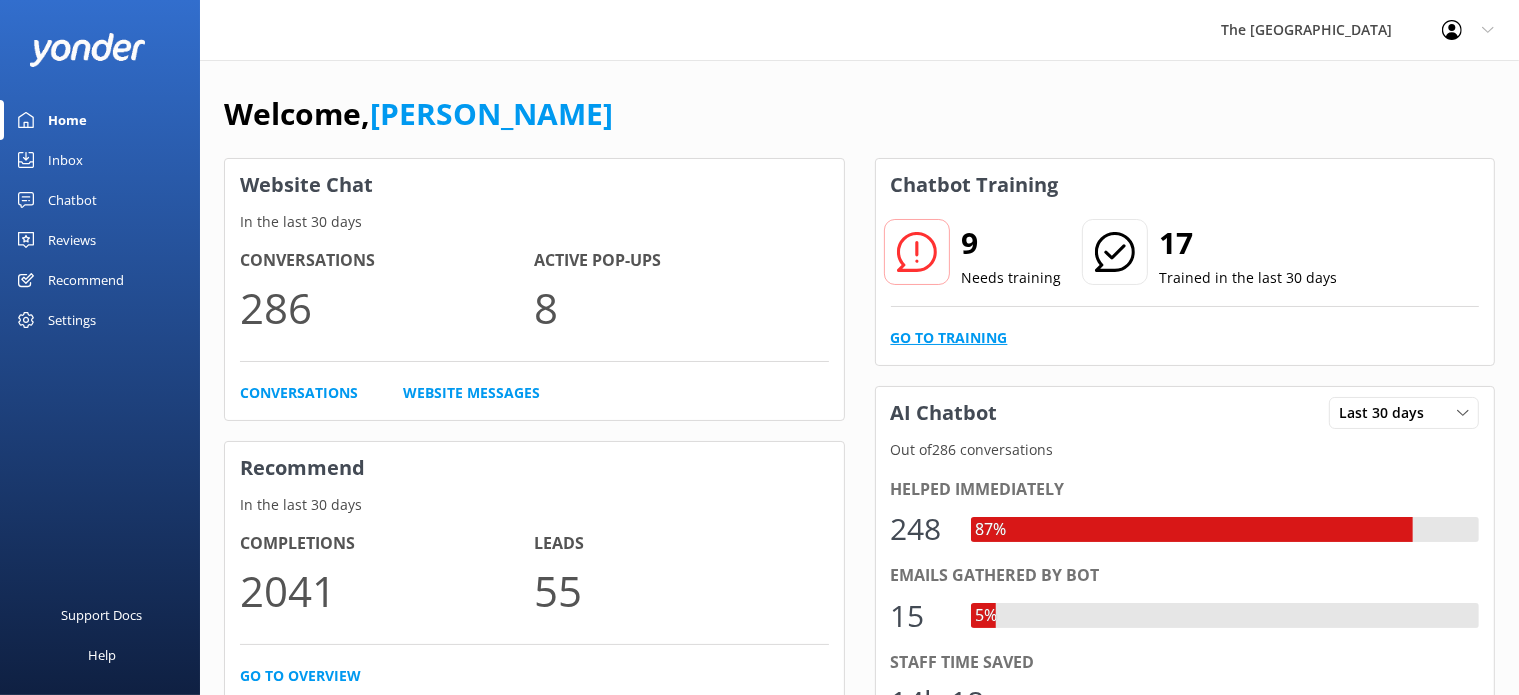 click on "Go to Training" at bounding box center (949, 338) 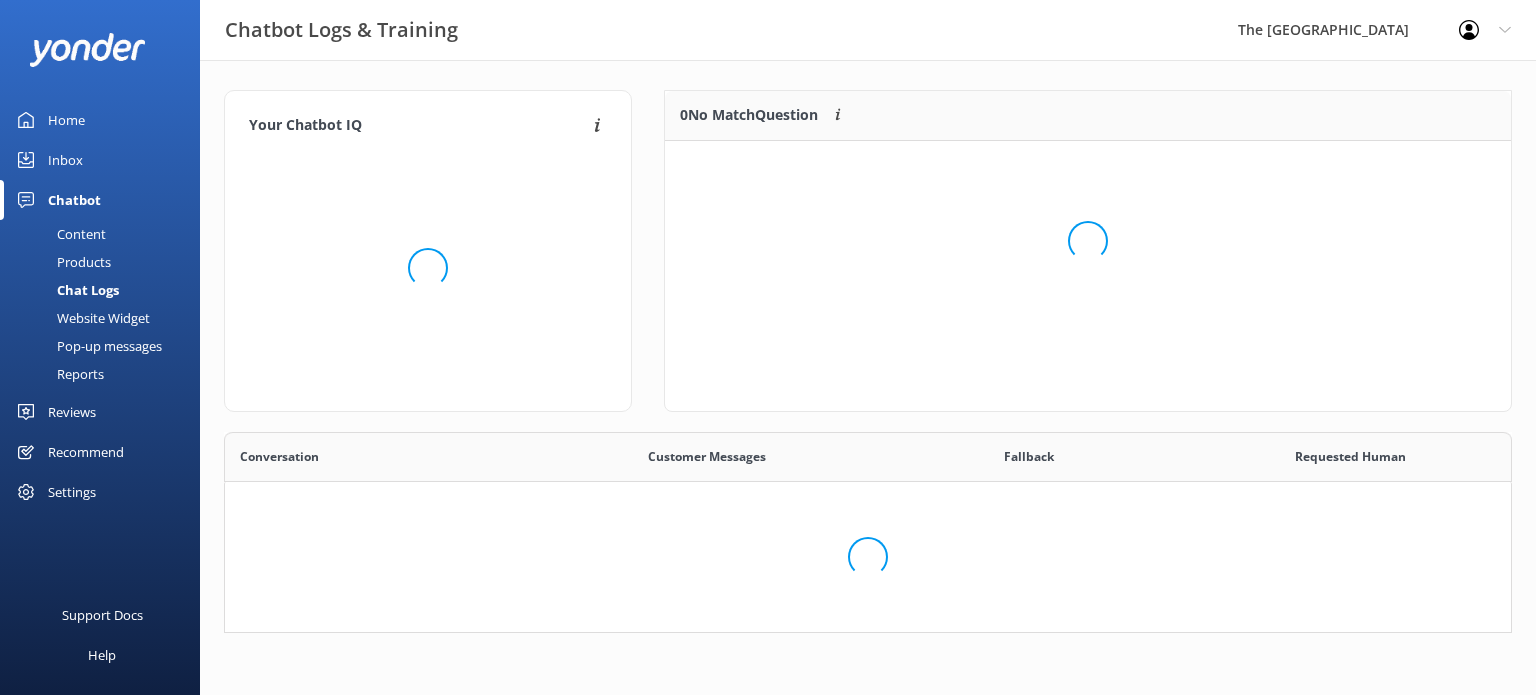 scroll, scrollTop: 17, scrollLeft: 17, axis: both 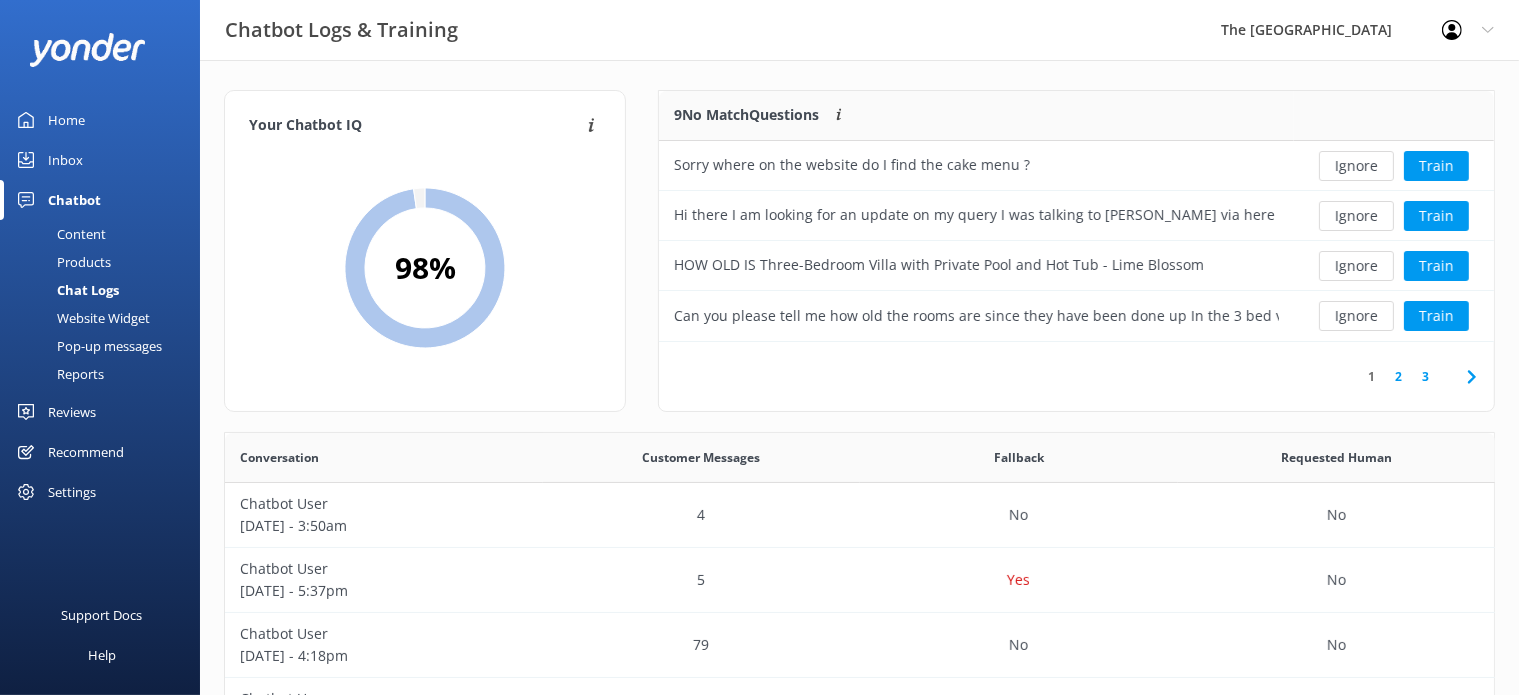 click on "Inbox" at bounding box center (100, 160) 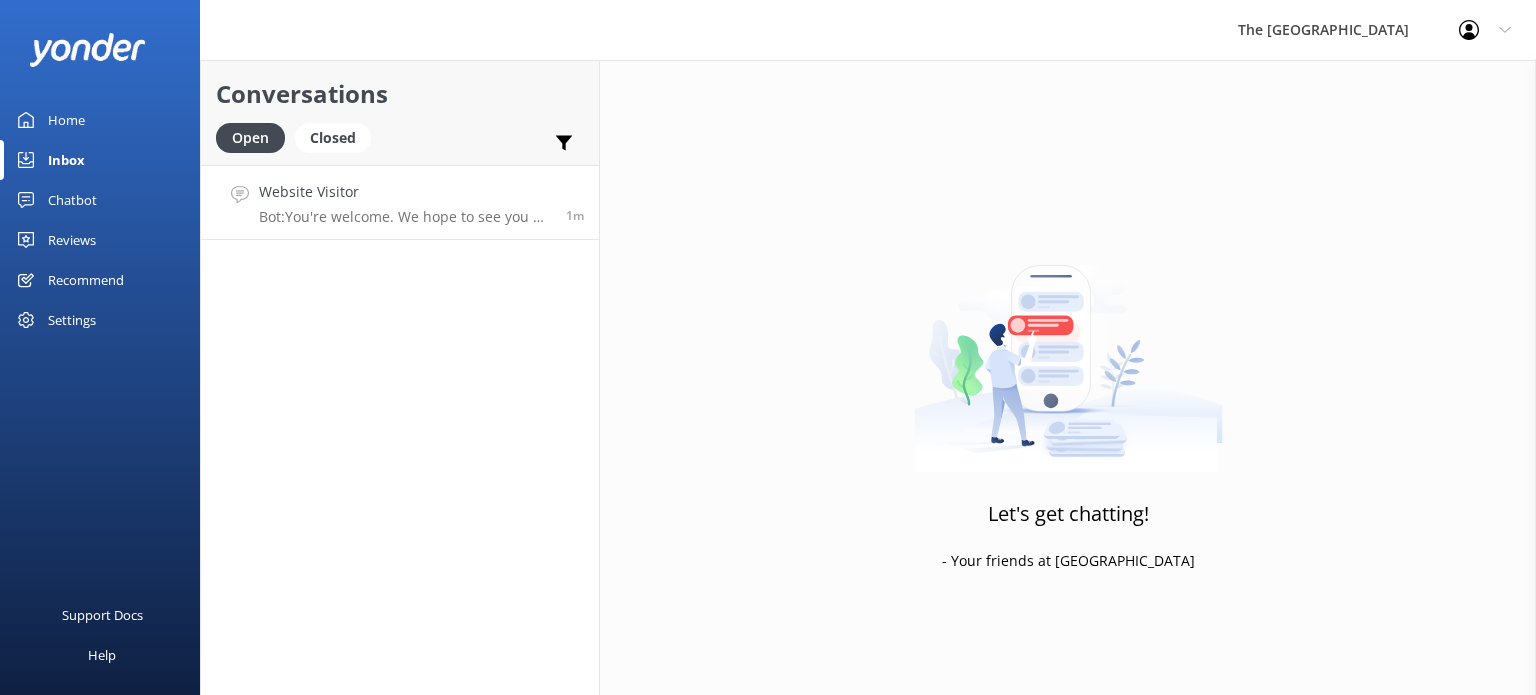 click on "Bot:  You're welcome. We hope to see you at The [GEOGRAPHIC_DATA] soon!" at bounding box center [405, 217] 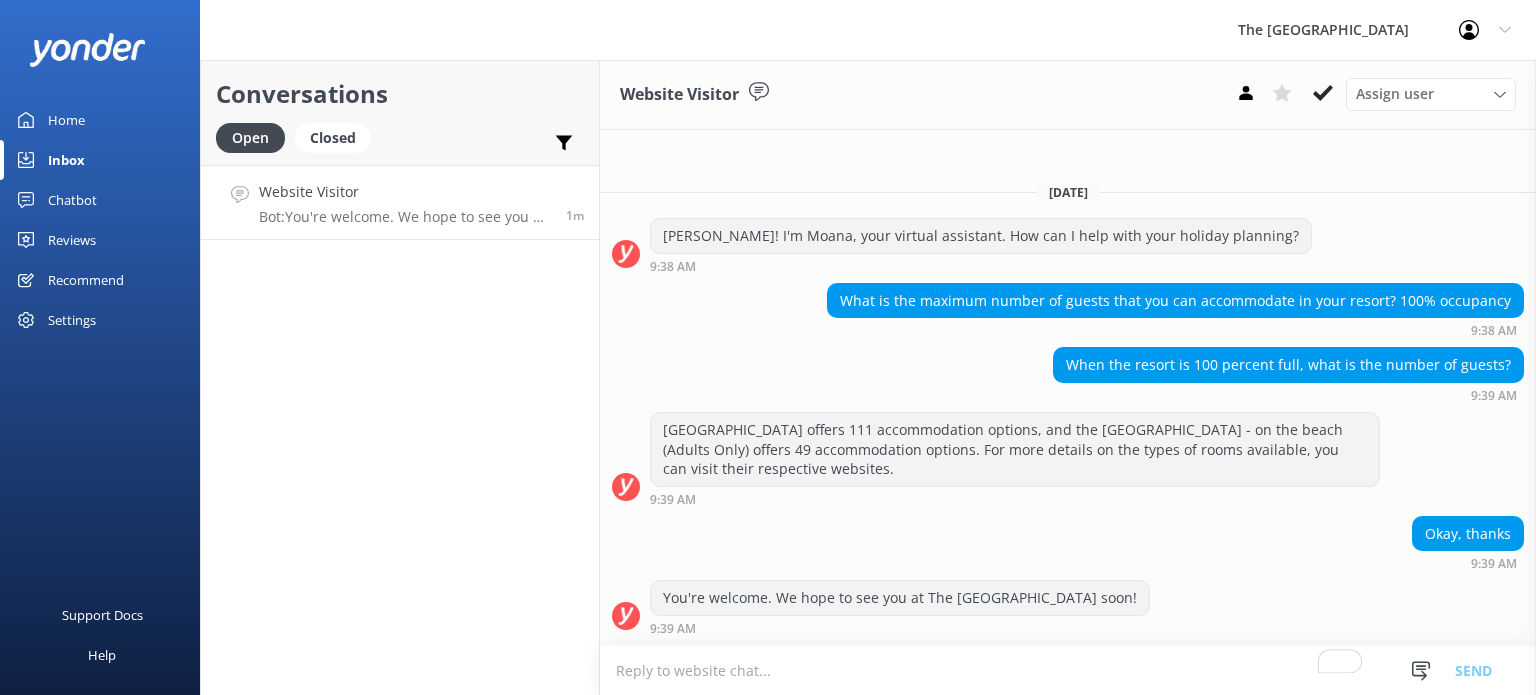 click at bounding box center (1068, 670) 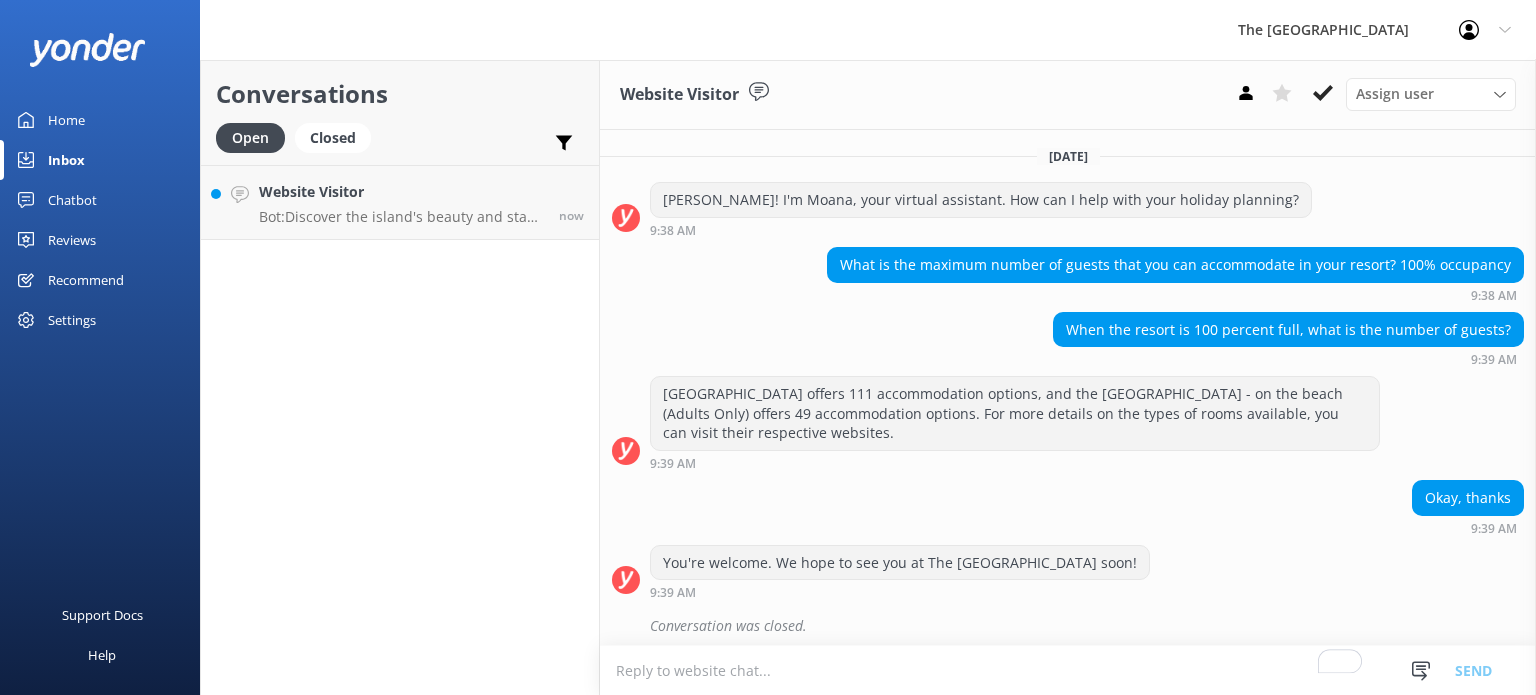 scroll, scrollTop: 5, scrollLeft: 0, axis: vertical 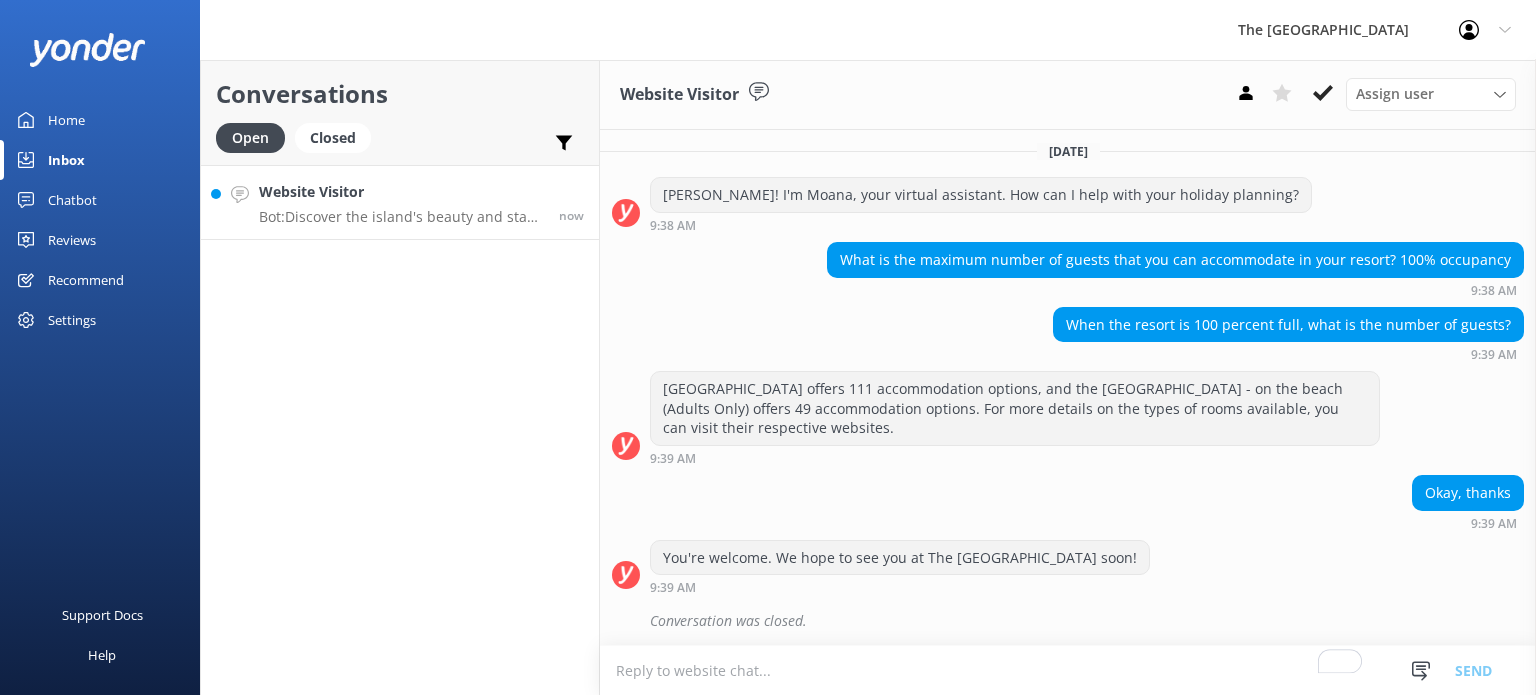 click on "Bot:  Discover the island's beauty and stay active by renting bicycles at your leisure. Contact Adventure [GEOGRAPHIC_DATA] at 22 212 or enquire via email at [EMAIL_ADDRESS][DOMAIN_NAME]. You can also reach out to Ride Rarotonga at 27433 or [EMAIL_ADDRESS][DOMAIN_NAME]." at bounding box center [401, 217] 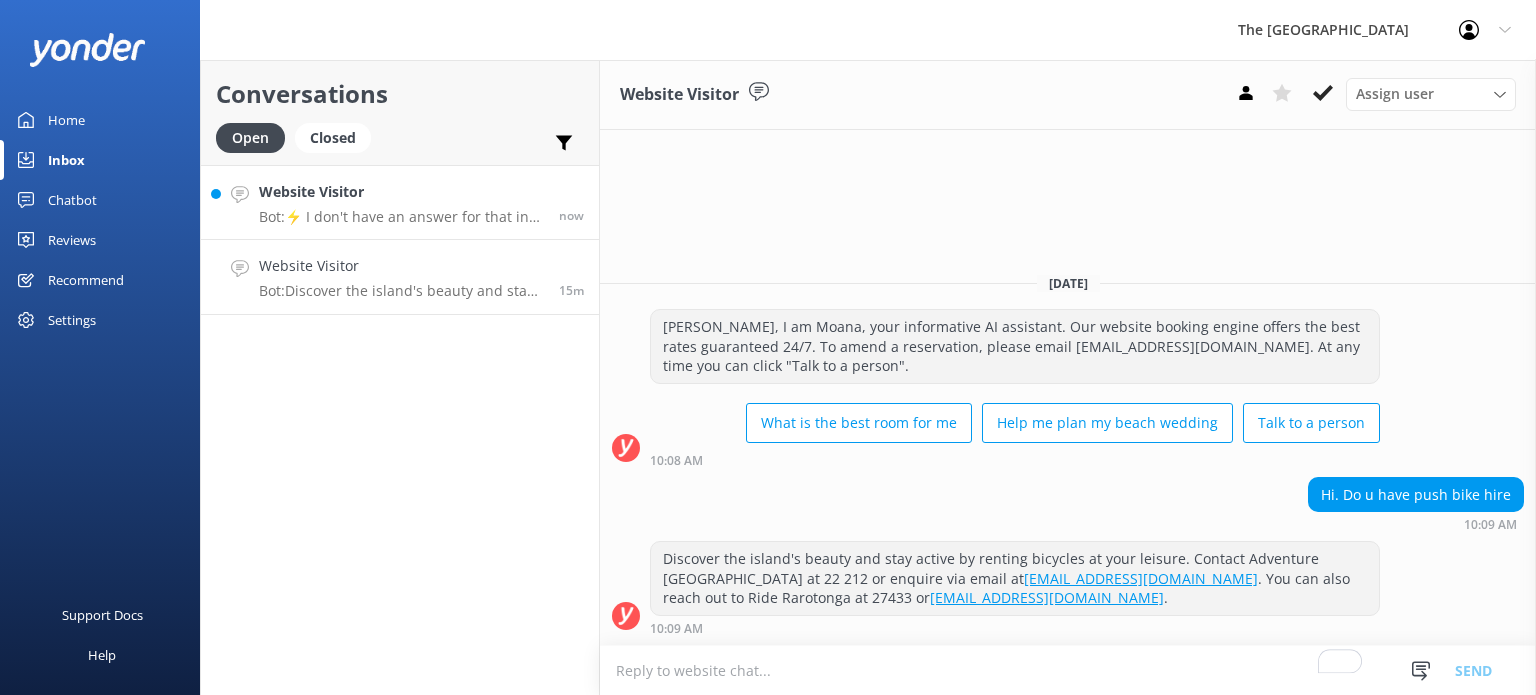 click on "Website Visitor Bot:  ⚡ I don't have an answer for that in my knowledge base. Please try and rephrase your question or you can contact us at [EMAIL_ADDRESS][DOMAIN_NAME] or fill in the enquiry form below  now" at bounding box center [400, 202] 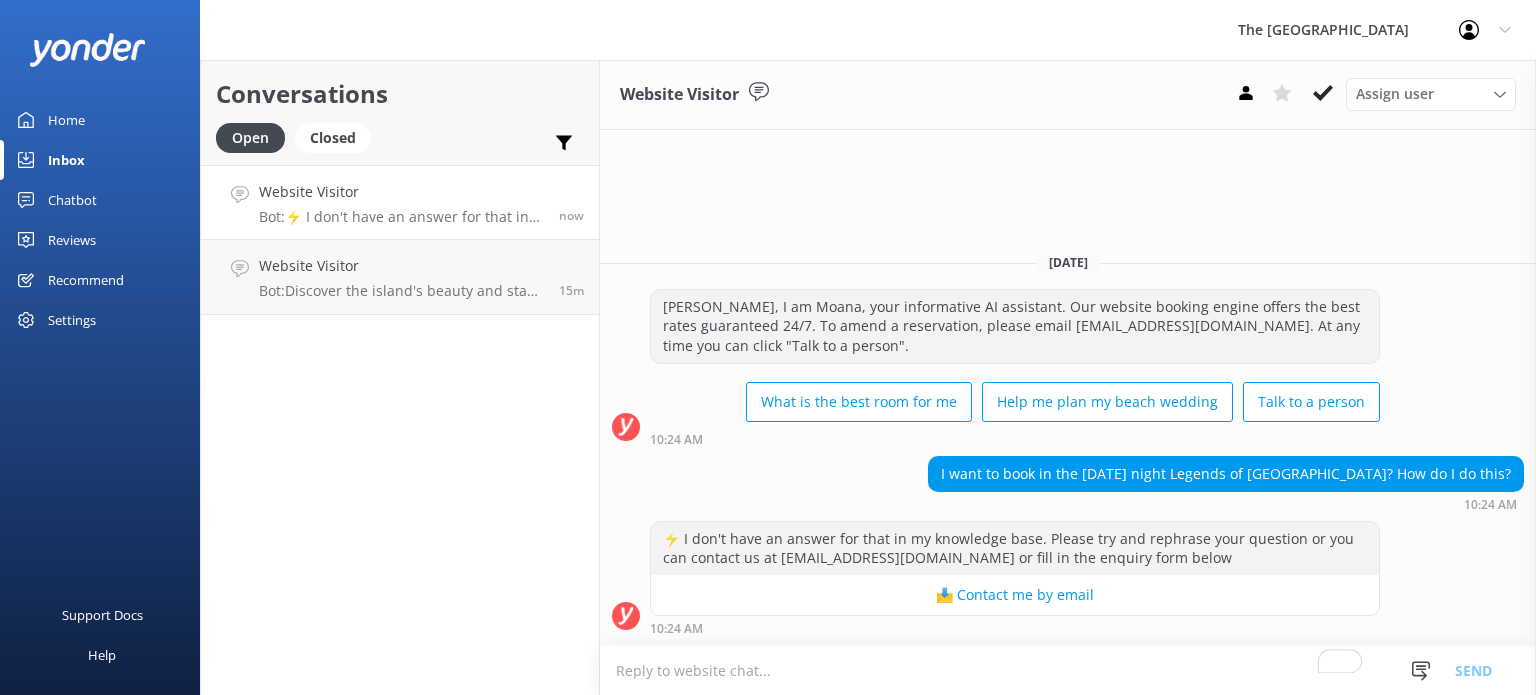 click at bounding box center [1068, 670] 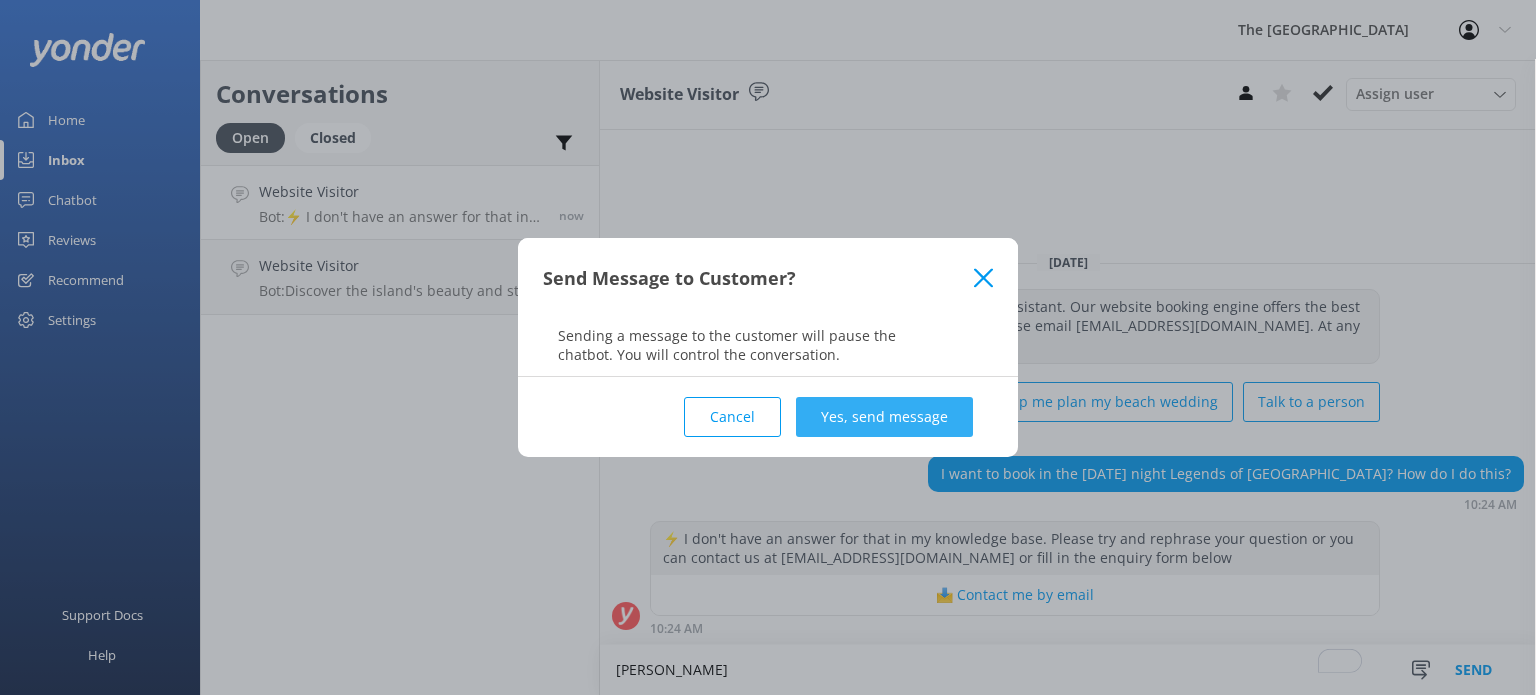 type on "[PERSON_NAME]" 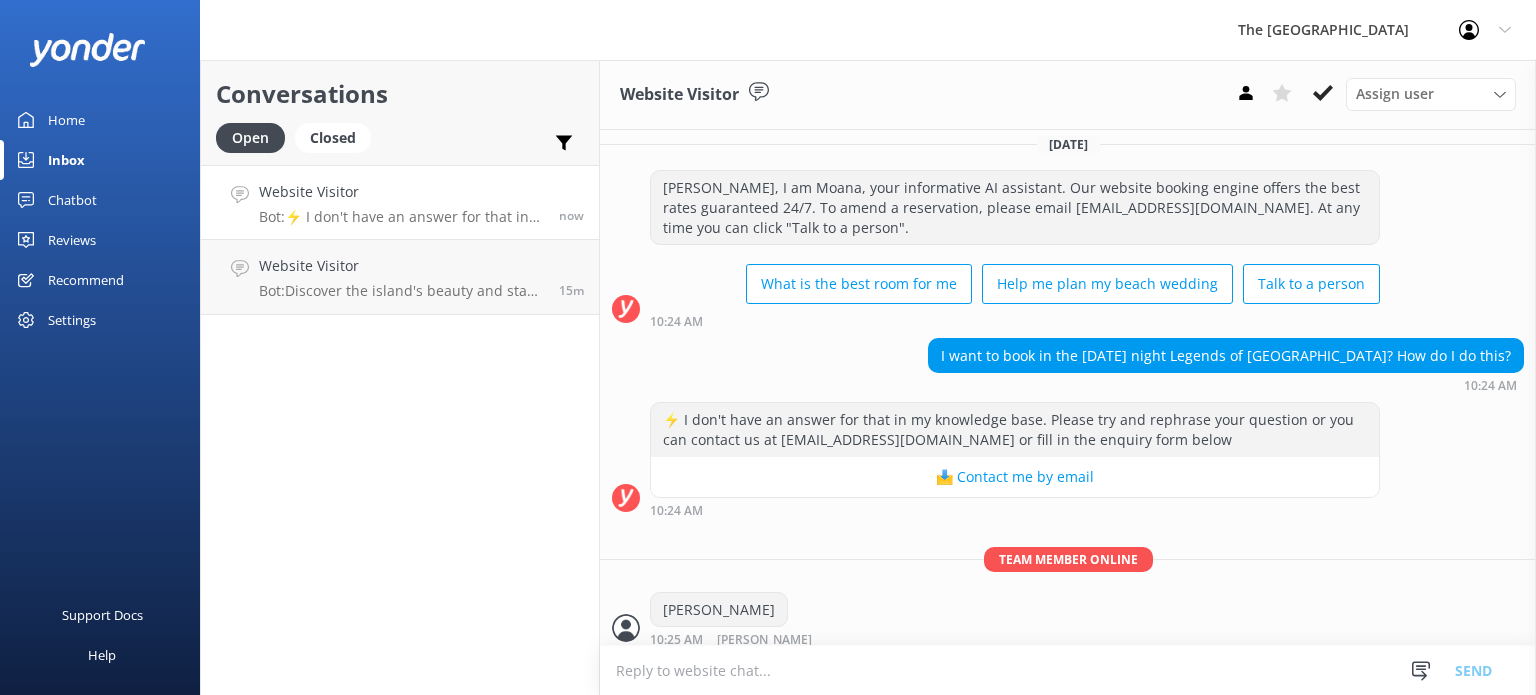 scroll, scrollTop: 21, scrollLeft: 0, axis: vertical 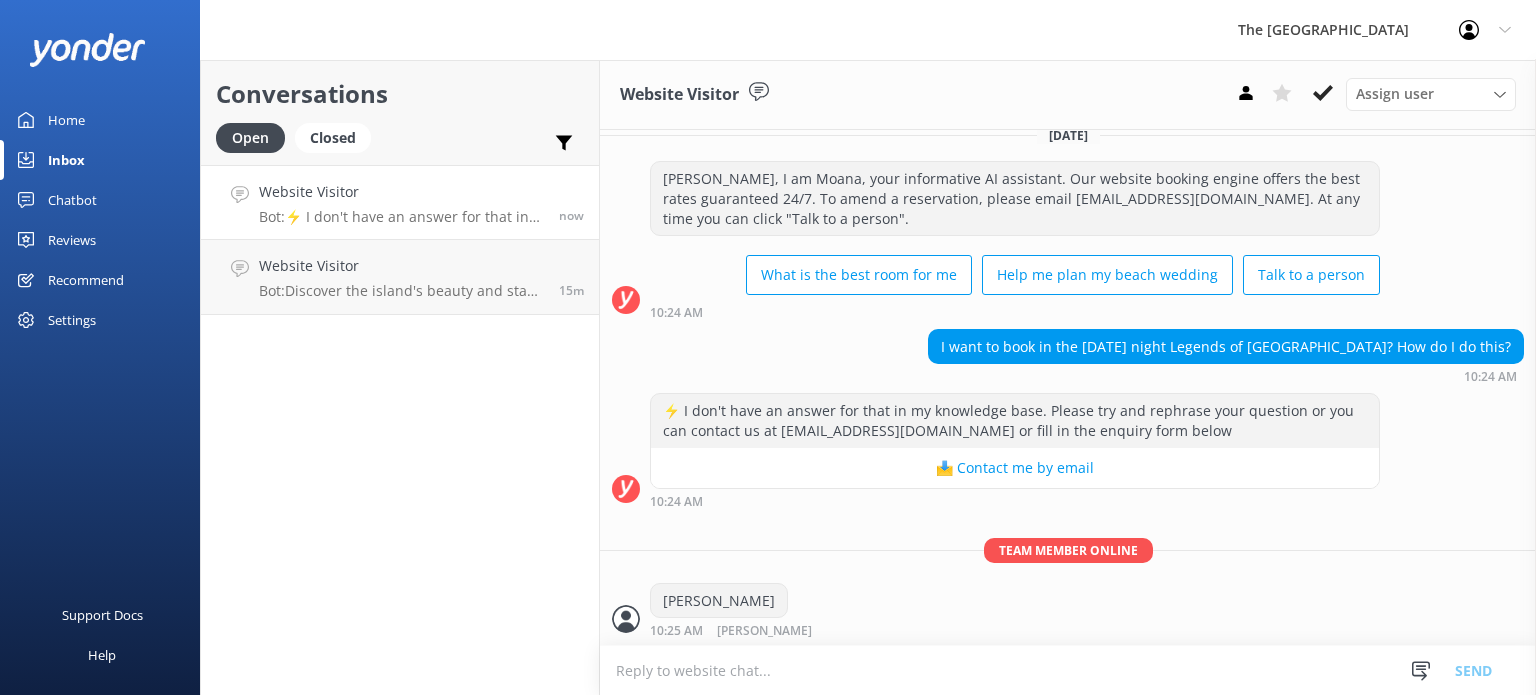 click at bounding box center (1068, 670) 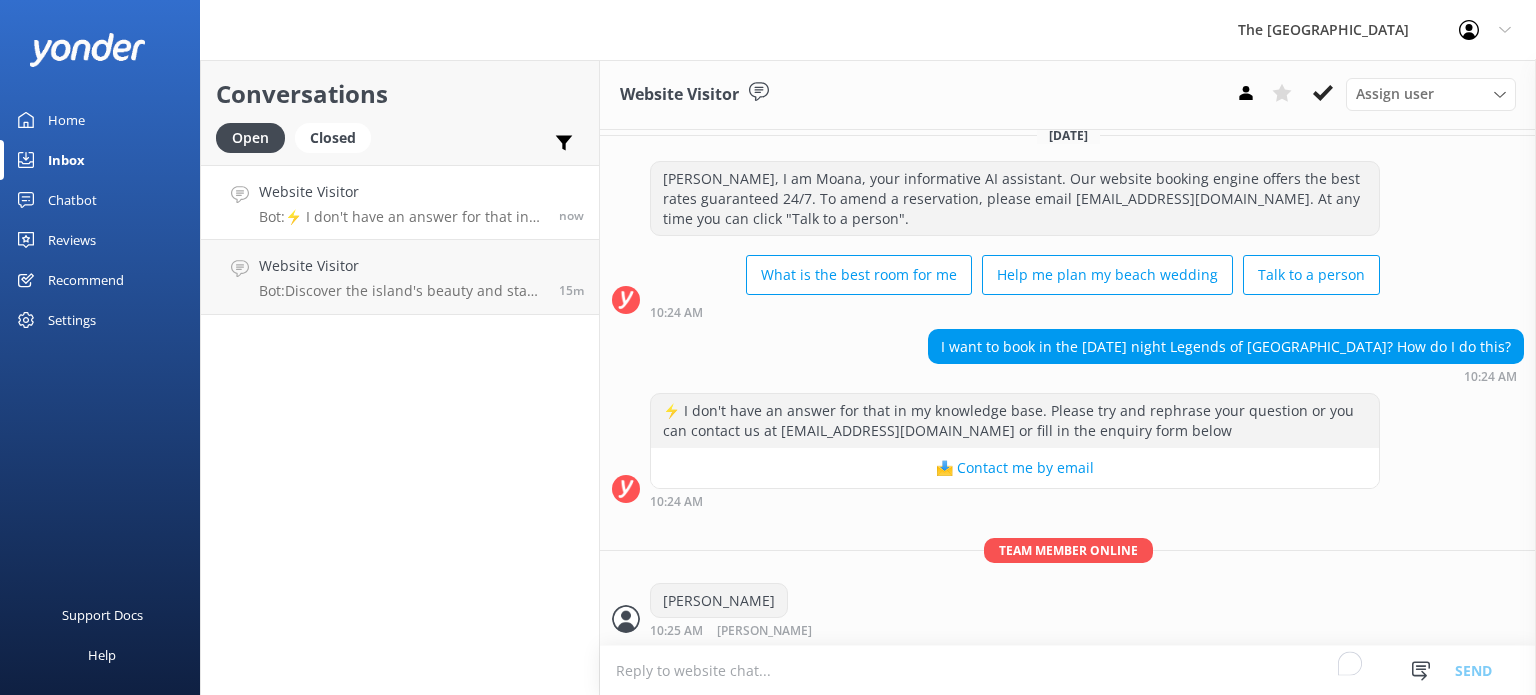 scroll, scrollTop: 22, scrollLeft: 0, axis: vertical 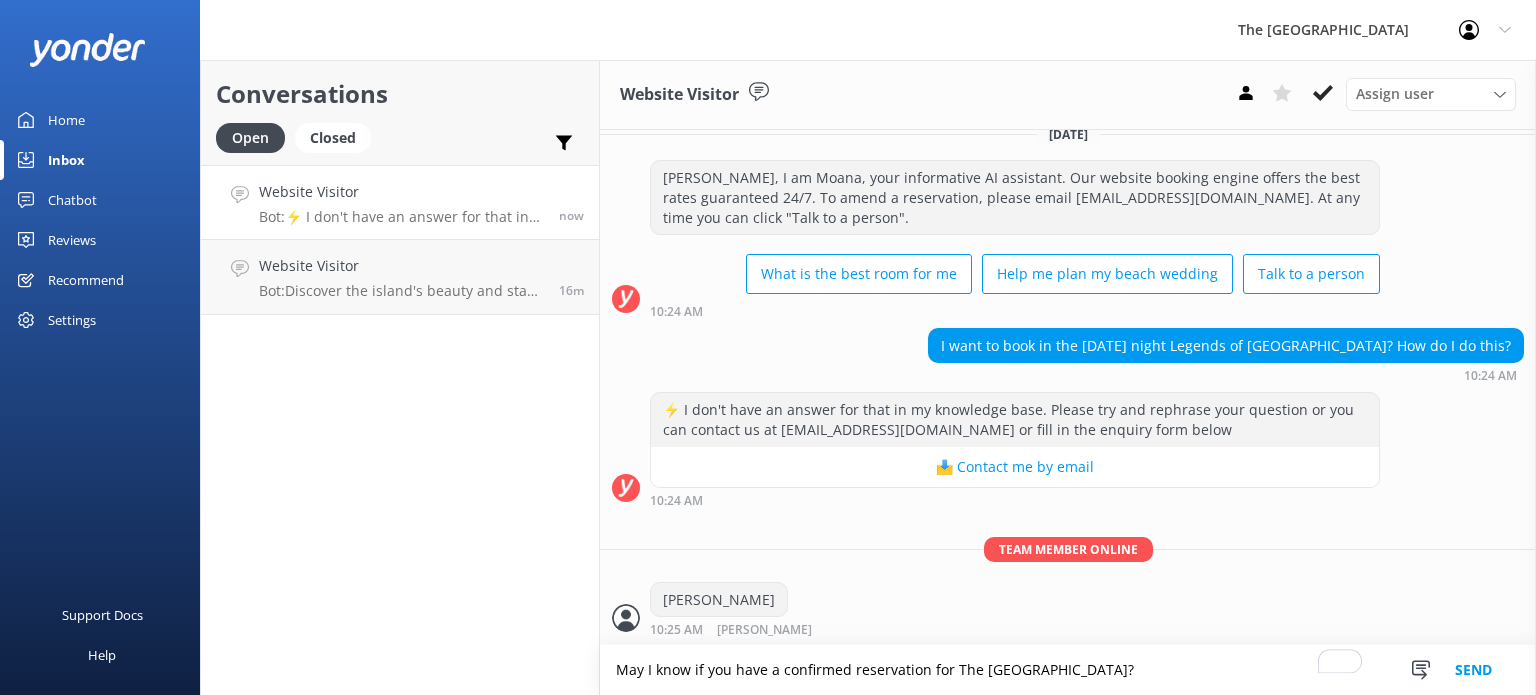 click on "May I know if you have a confirmed reservation for The [GEOGRAPHIC_DATA]?" at bounding box center [1068, 670] 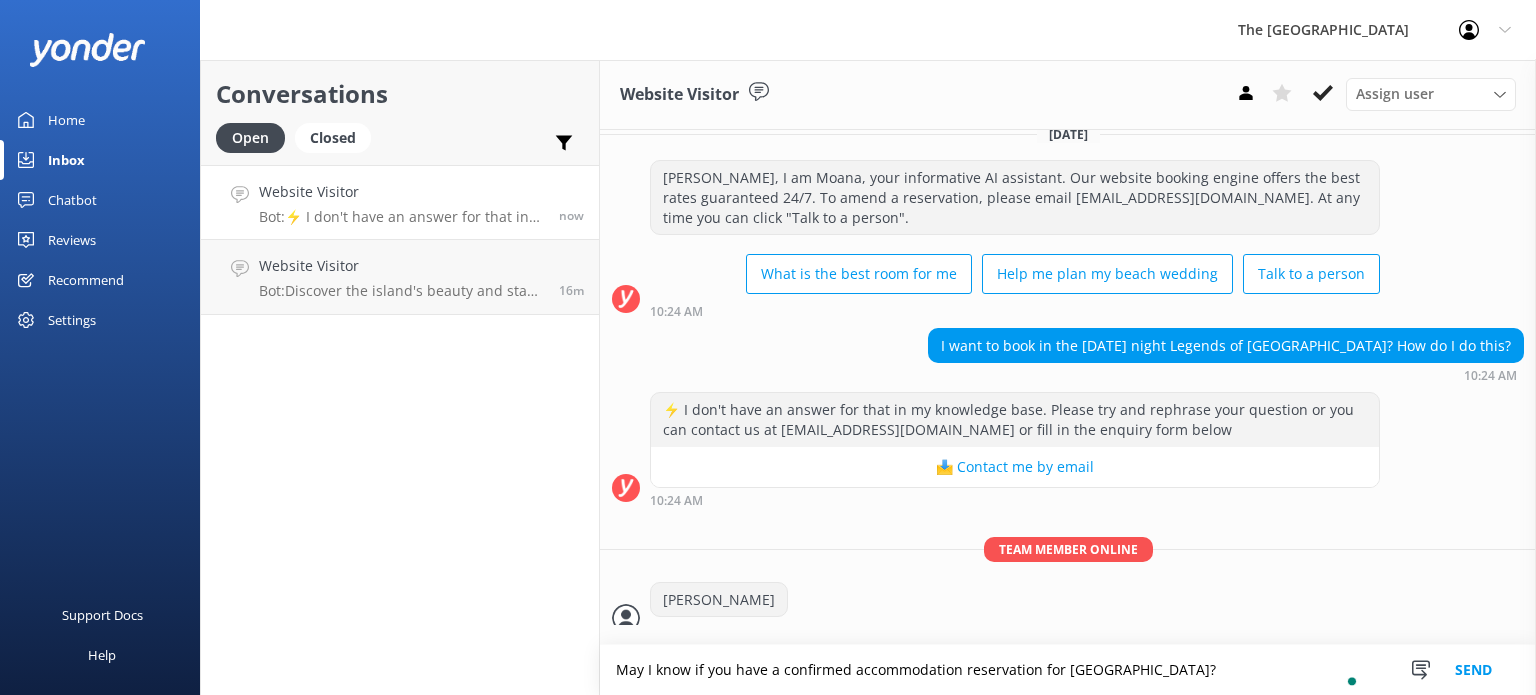 type on "May I know if you have a confirmed accommodation reservation for [GEOGRAPHIC_DATA]?" 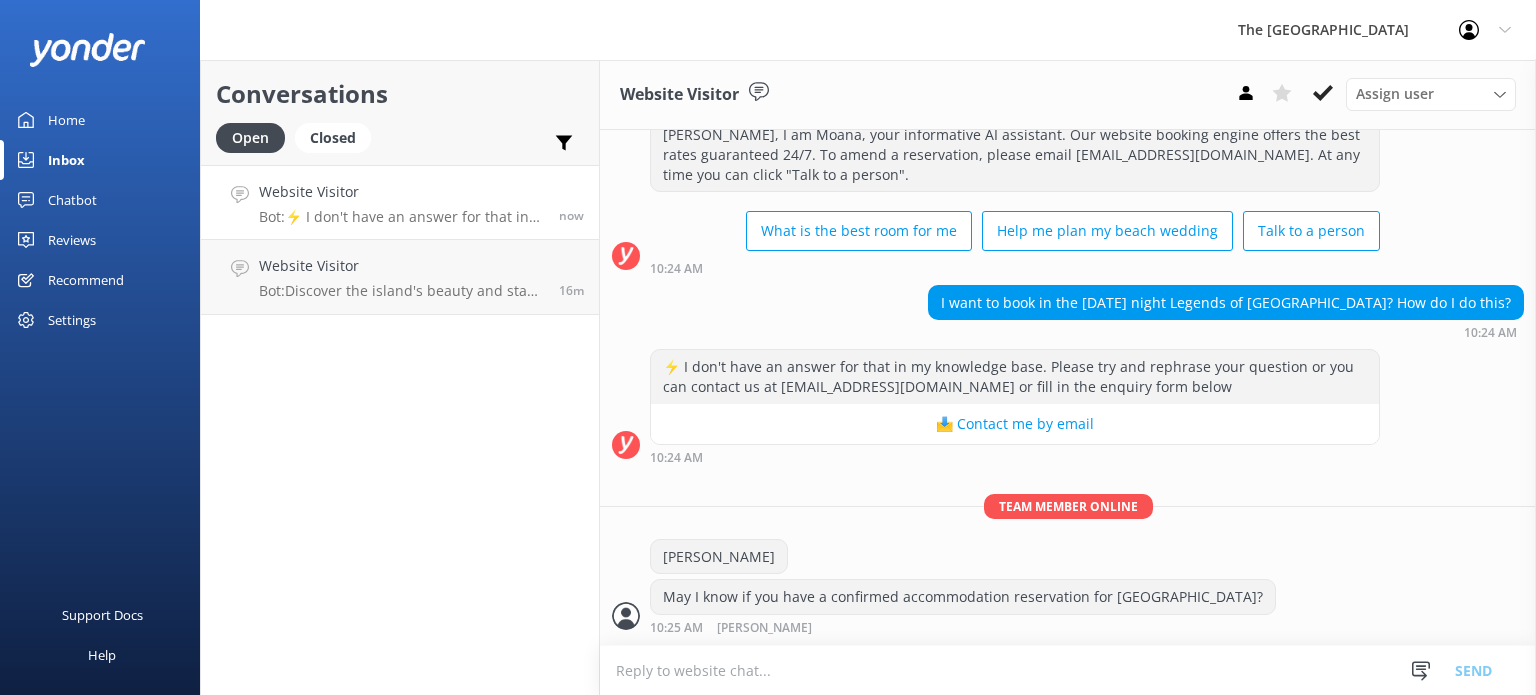 scroll, scrollTop: 81, scrollLeft: 0, axis: vertical 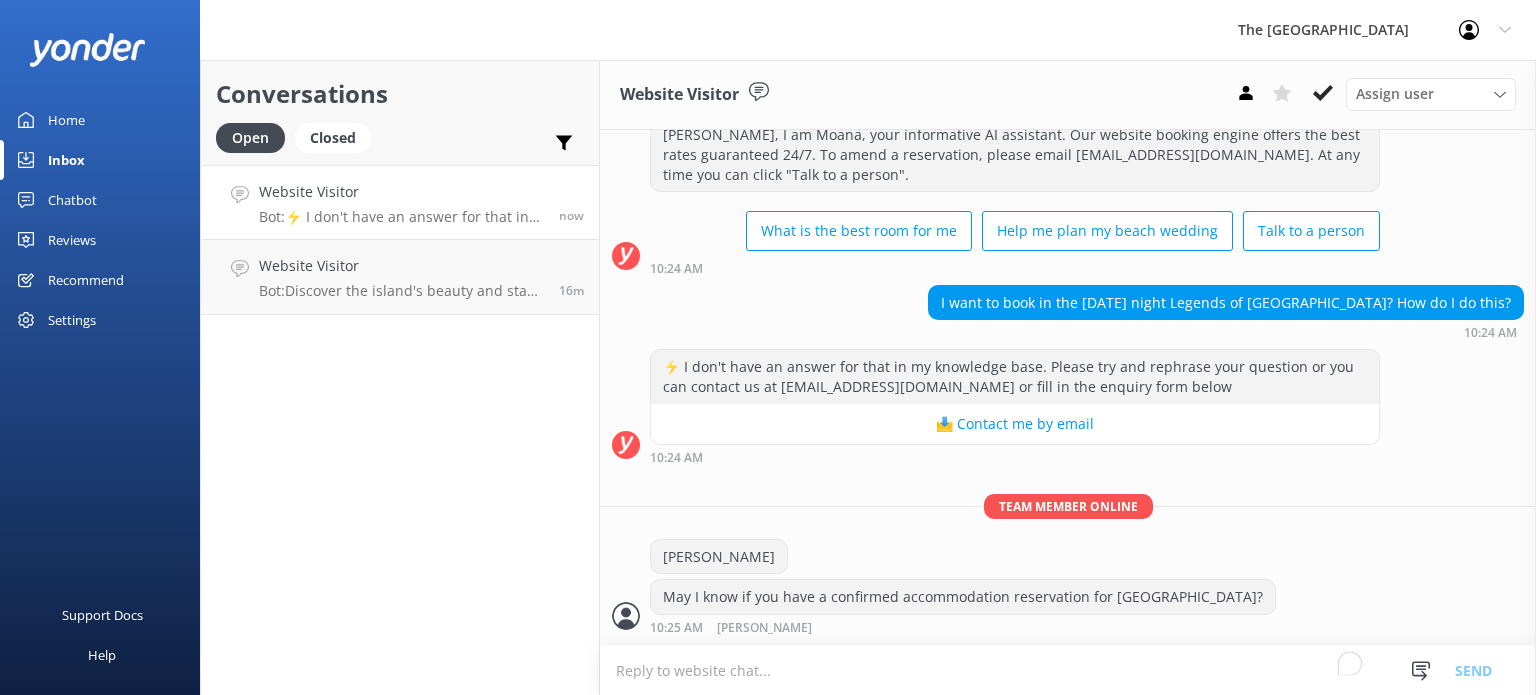 click at bounding box center (1068, 670) 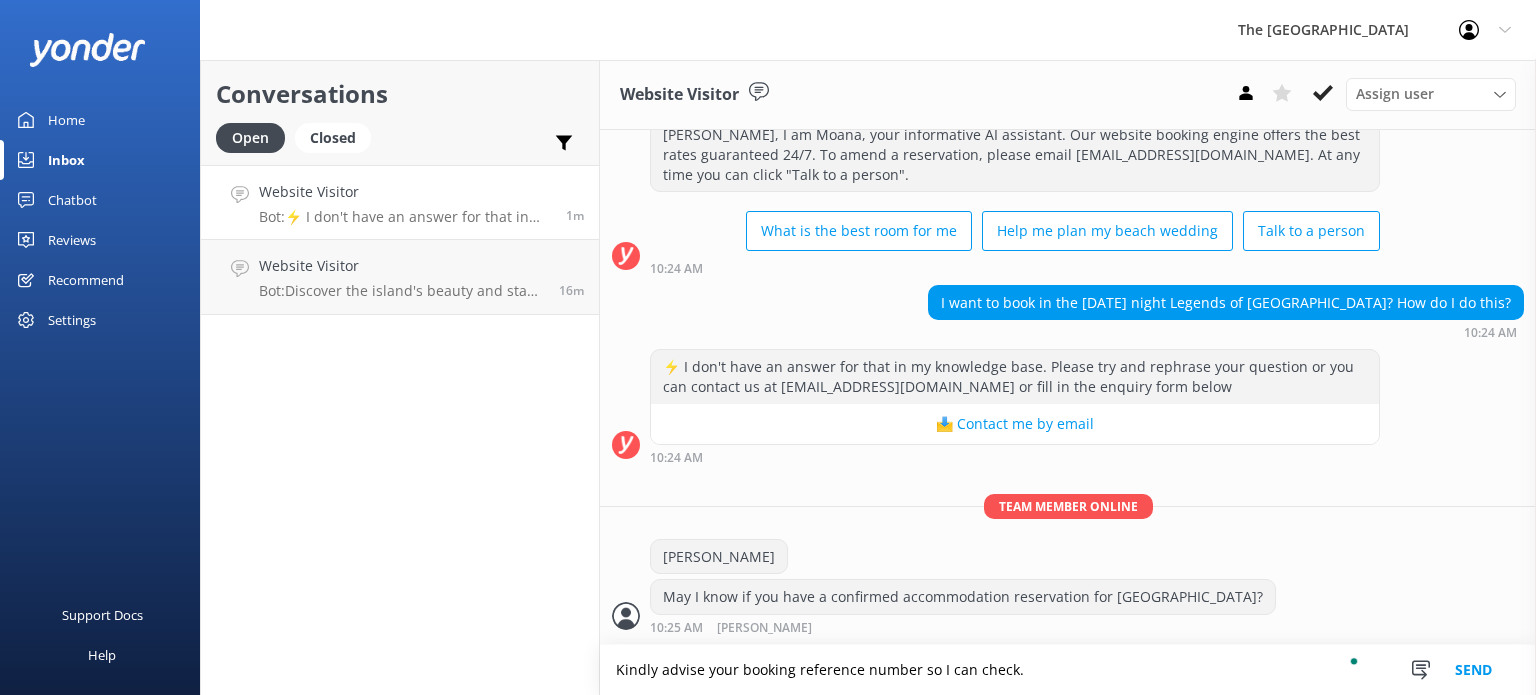 type on "Kindly advise your booking reference number so I can check." 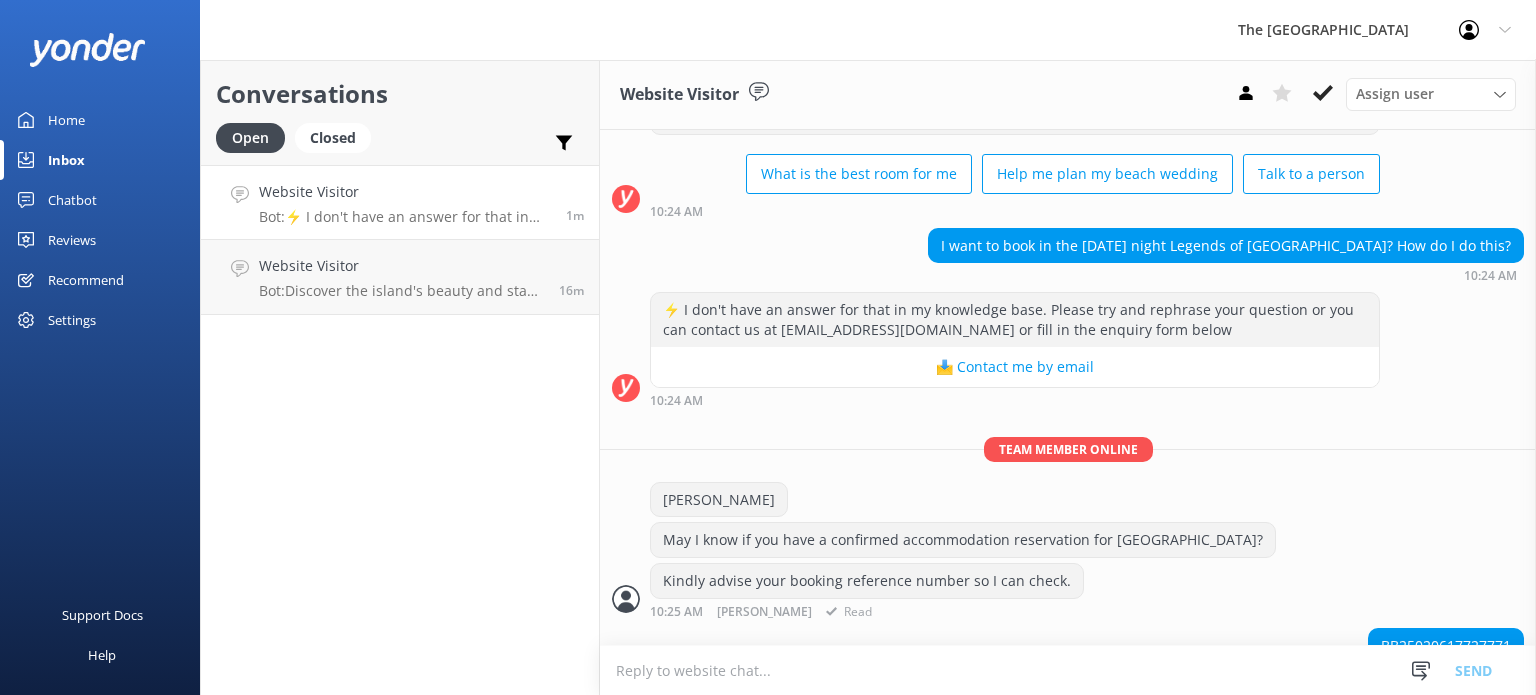 scroll, scrollTop: 186, scrollLeft: 0, axis: vertical 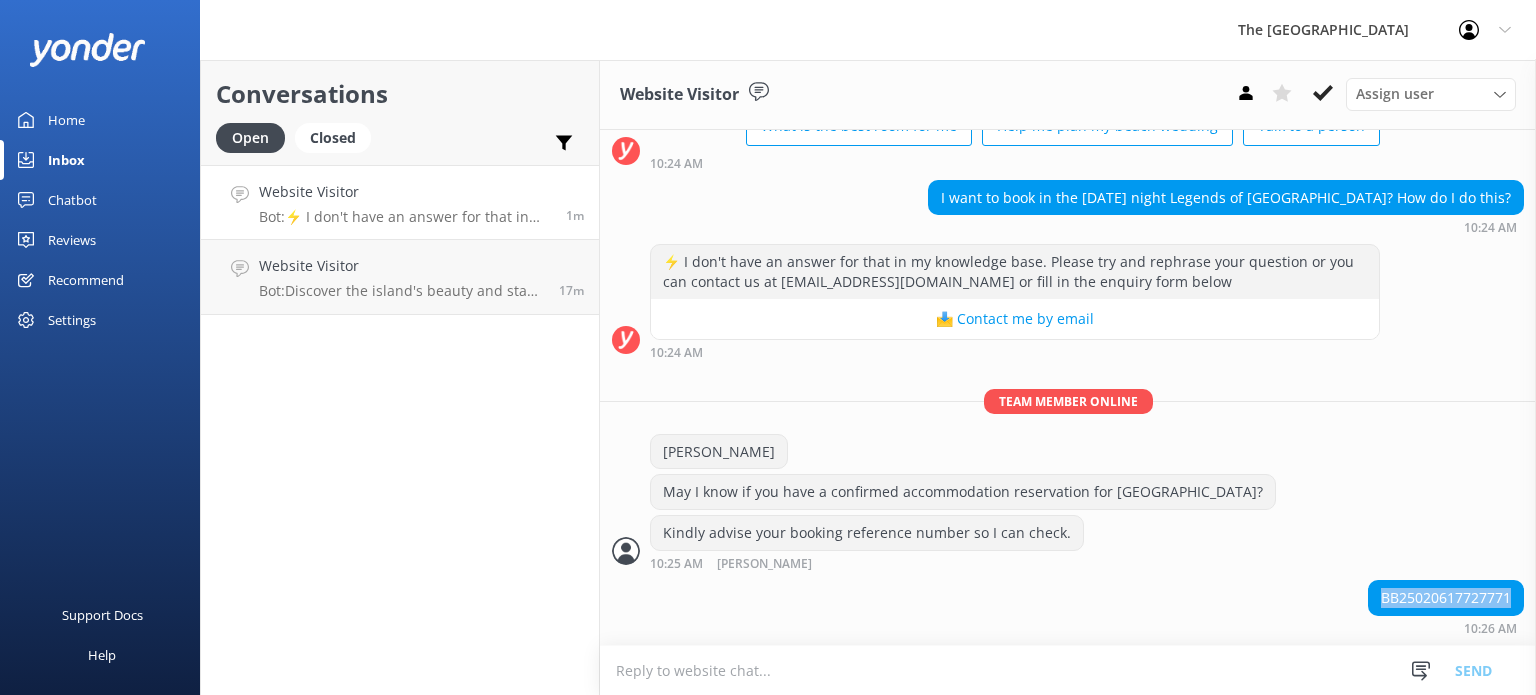 drag, startPoint x: 1381, startPoint y: 596, endPoint x: 1496, endPoint y: 599, distance: 115.03912 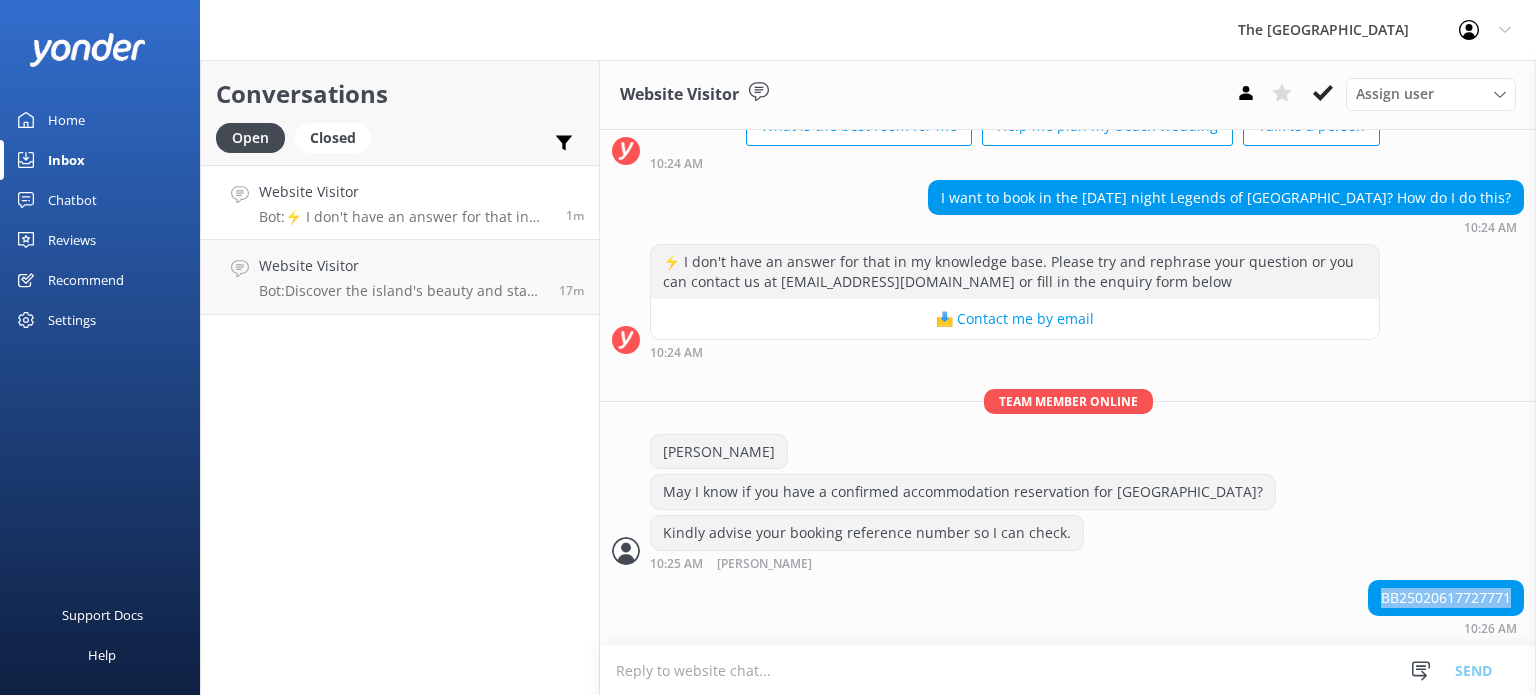 click at bounding box center (1068, 670) 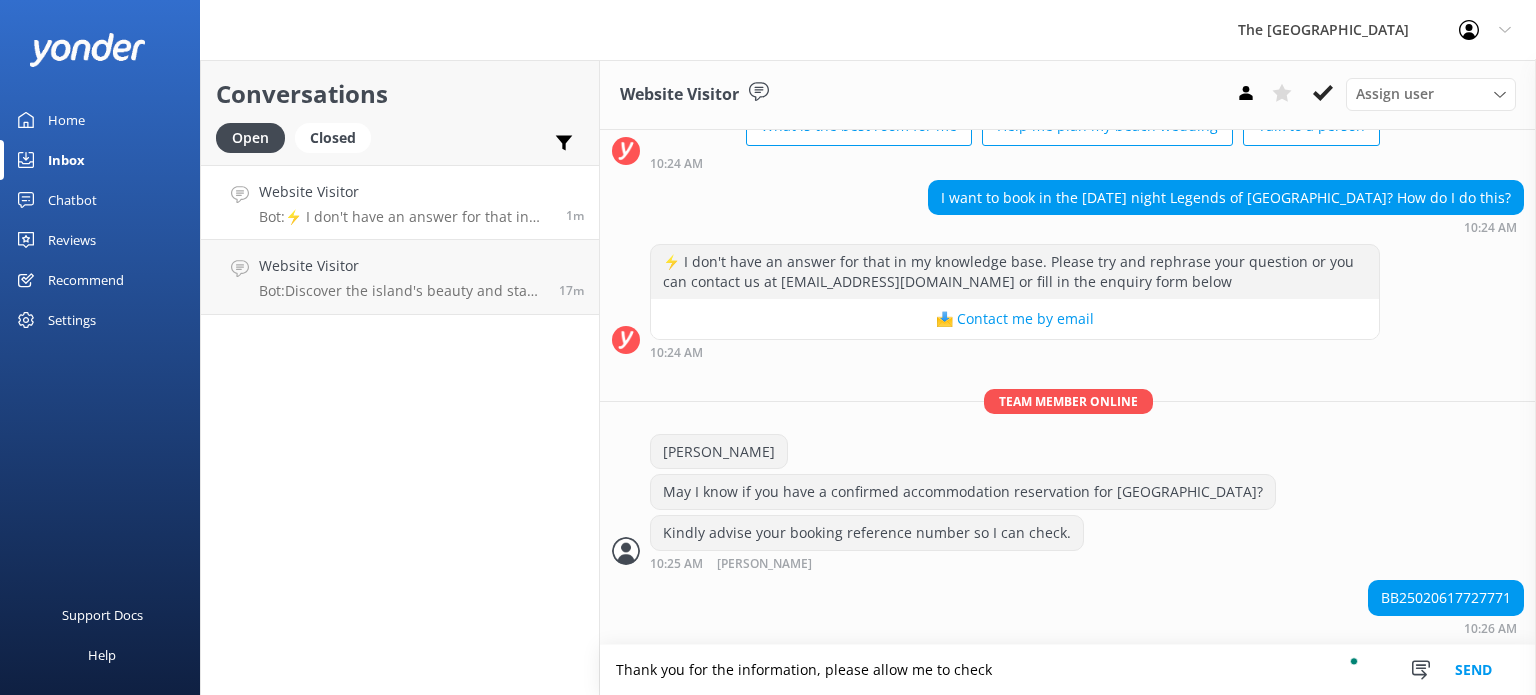 type on "Thank you for the information, please allow me to check" 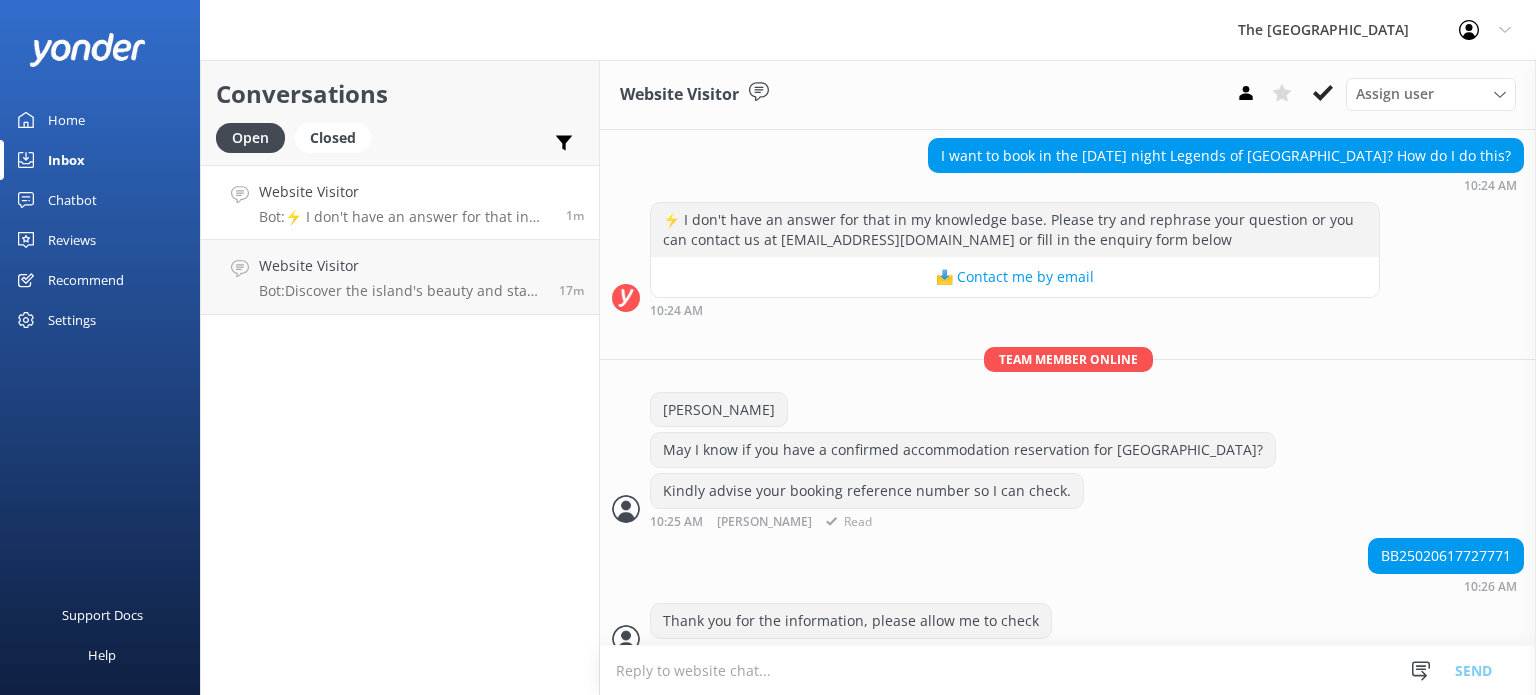 scroll, scrollTop: 251, scrollLeft: 0, axis: vertical 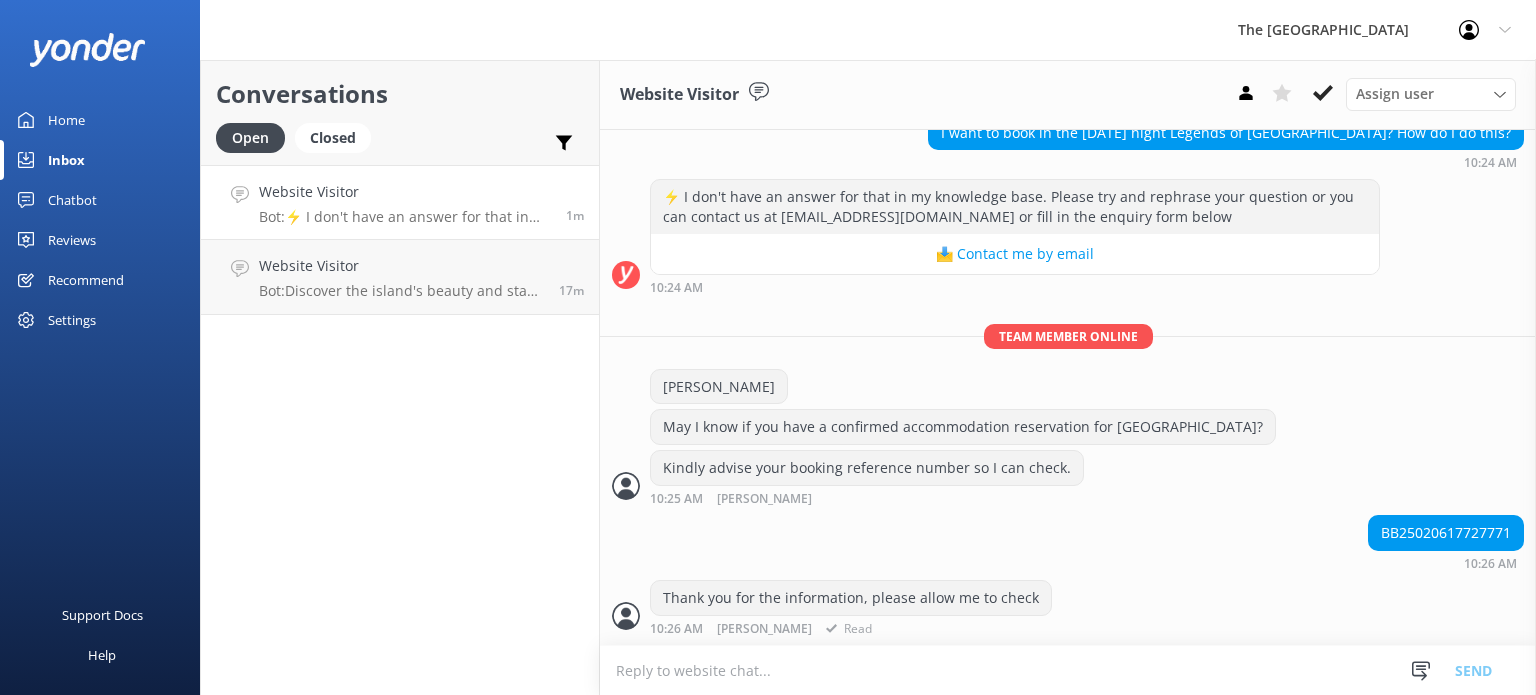 click on "Thank you for the information, please allow me to check 10:26 AM [PERSON_NAME]    Read" at bounding box center (1068, 612) 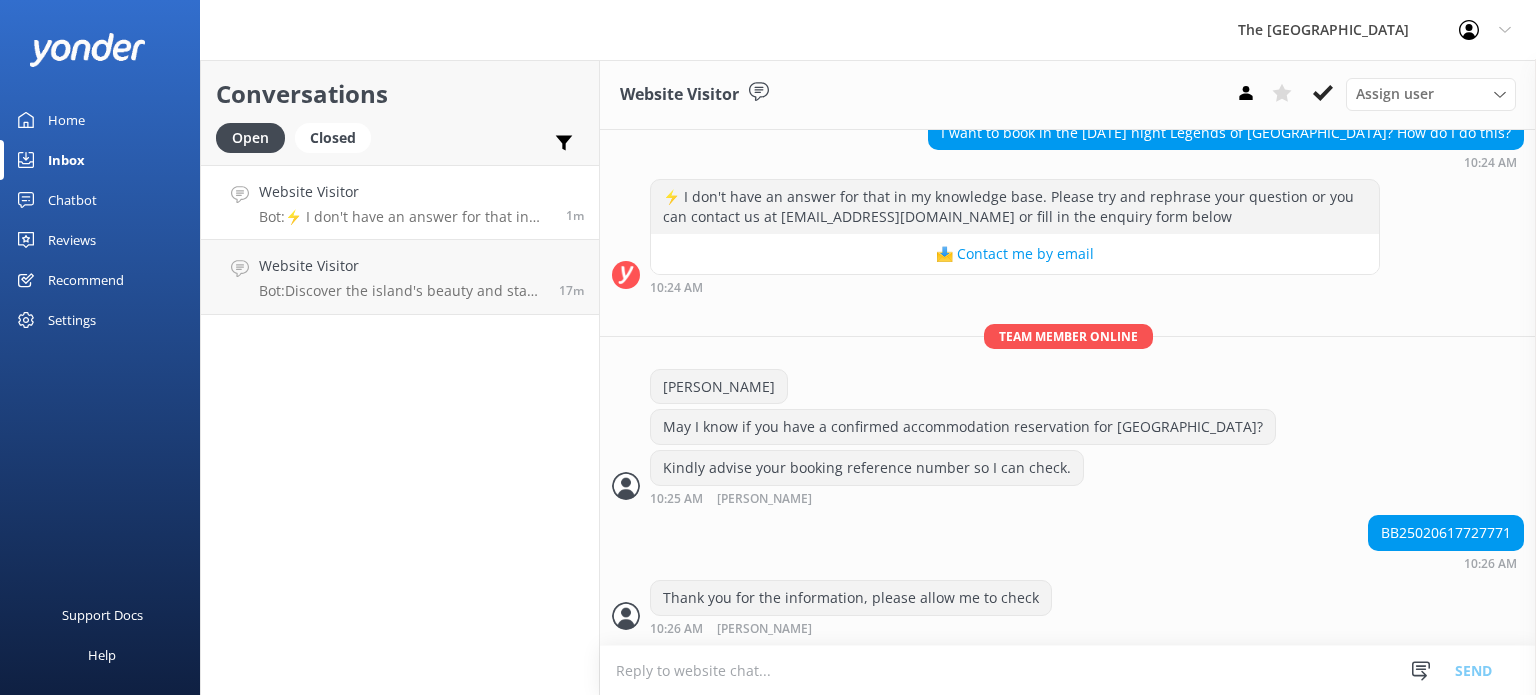 click at bounding box center (1068, 670) 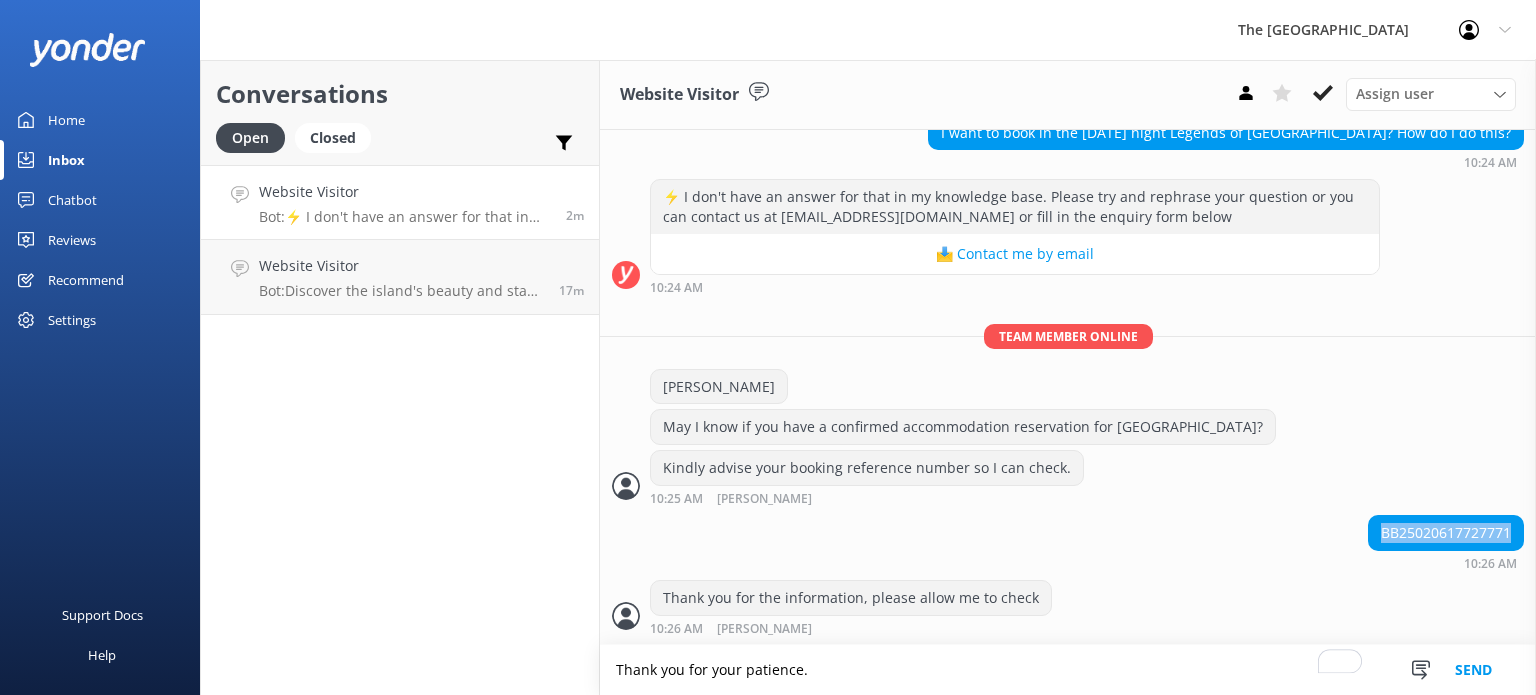 click on "BB25020617727771 10:26 AM" at bounding box center [1068, 542] 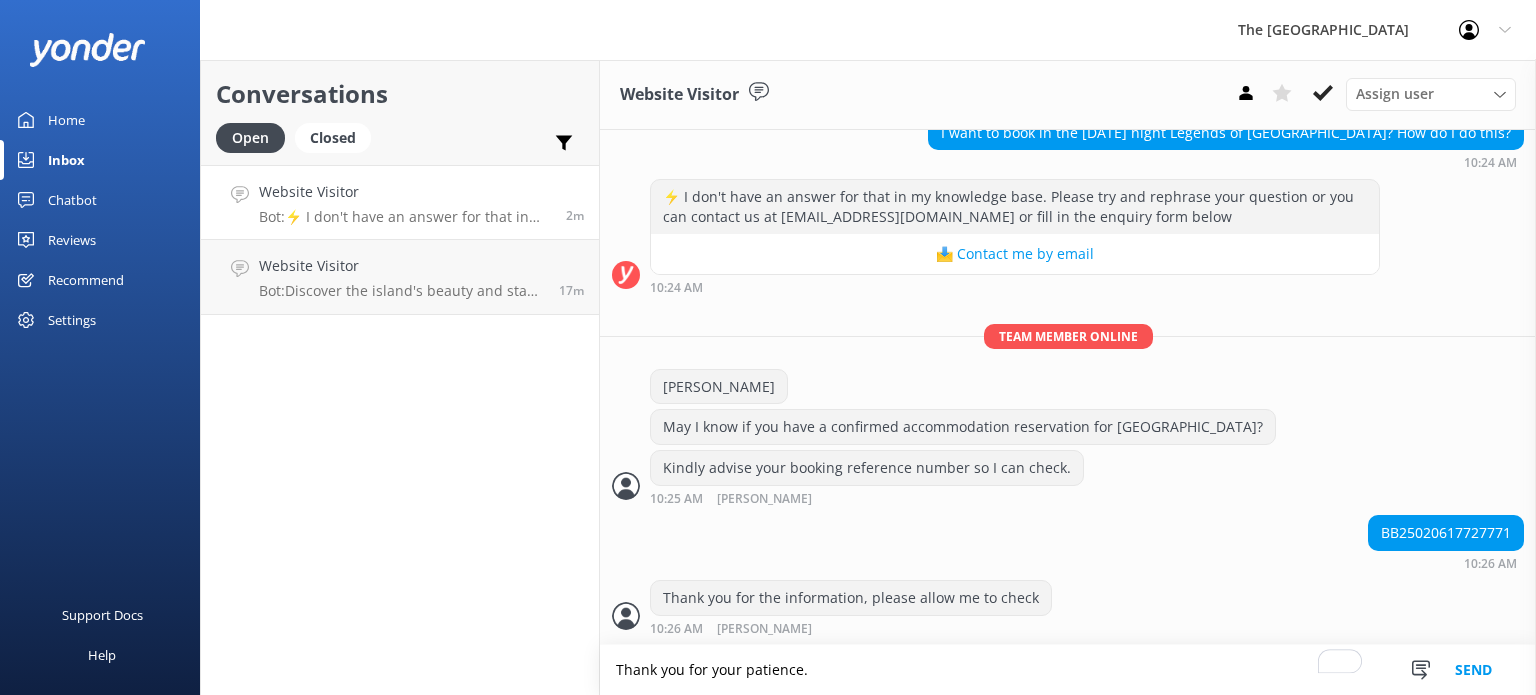 click on "Thank you for your patience." at bounding box center [1068, 670] 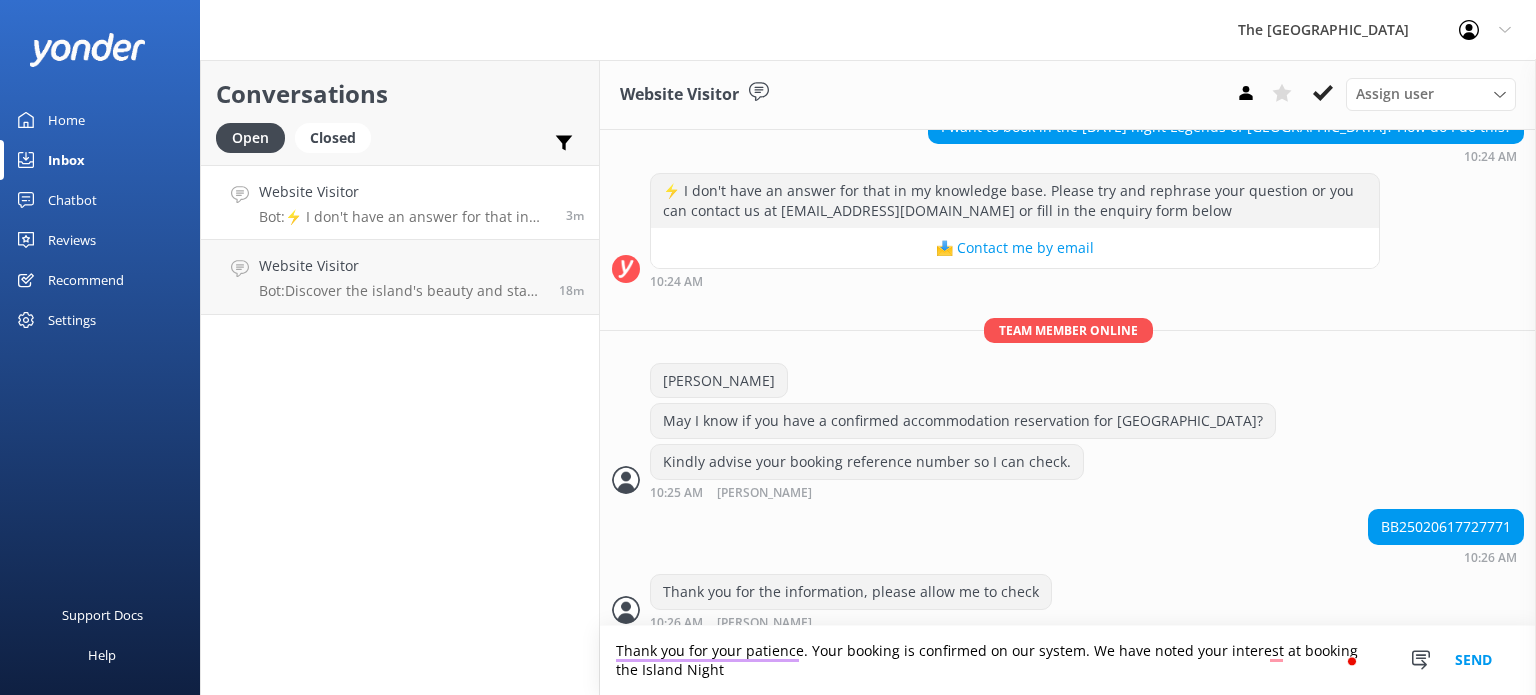 scroll, scrollTop: 271, scrollLeft: 0, axis: vertical 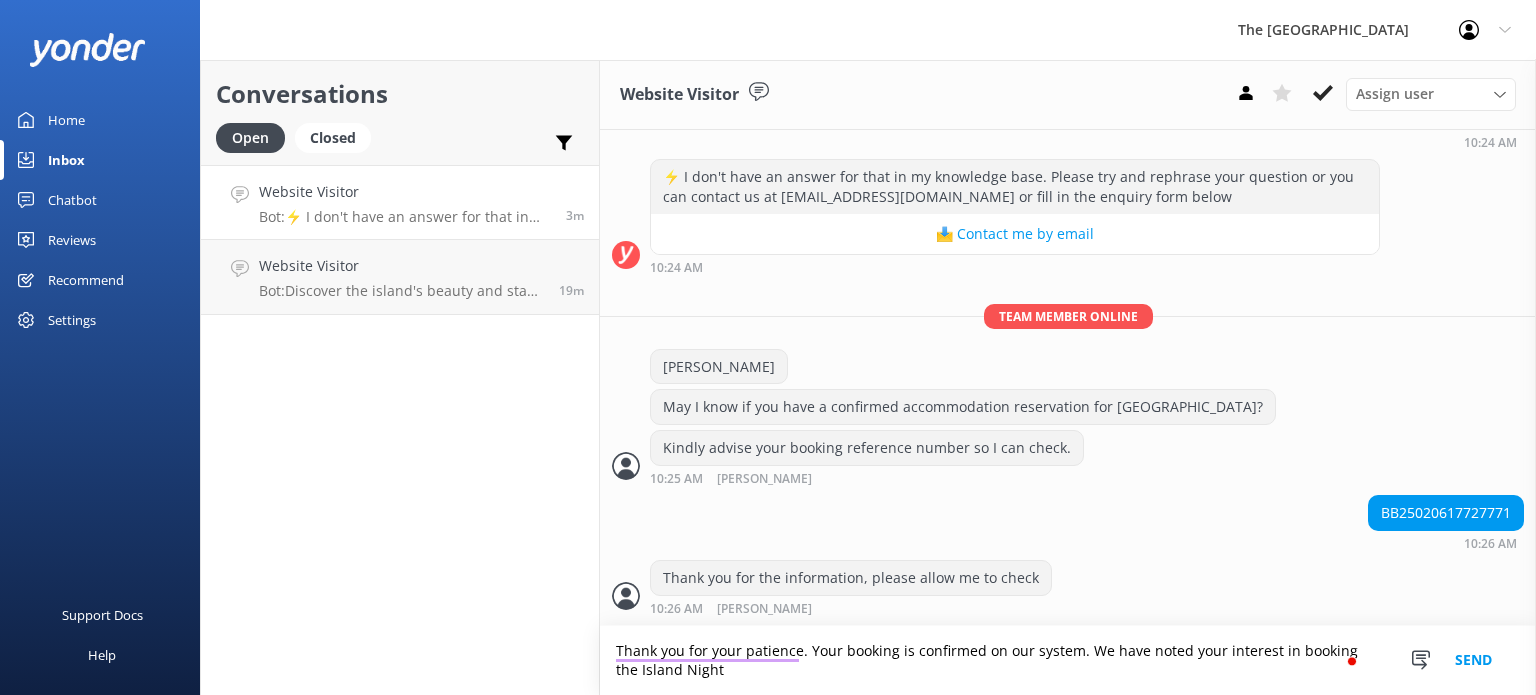 click on "Thank you for your patience. Your booking is confirmed on our system. We have noted your interest in booking the Island Night" at bounding box center (1068, 660) 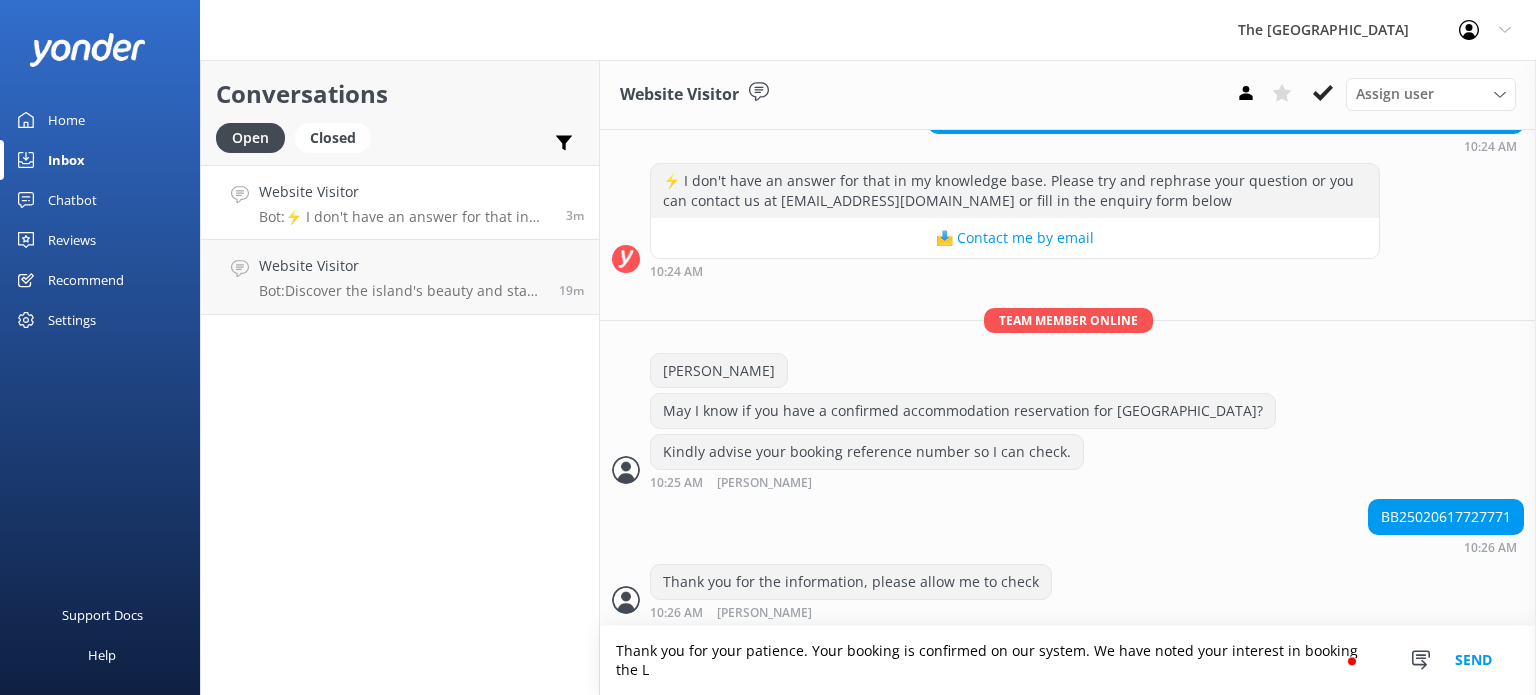 scroll, scrollTop: 271, scrollLeft: 0, axis: vertical 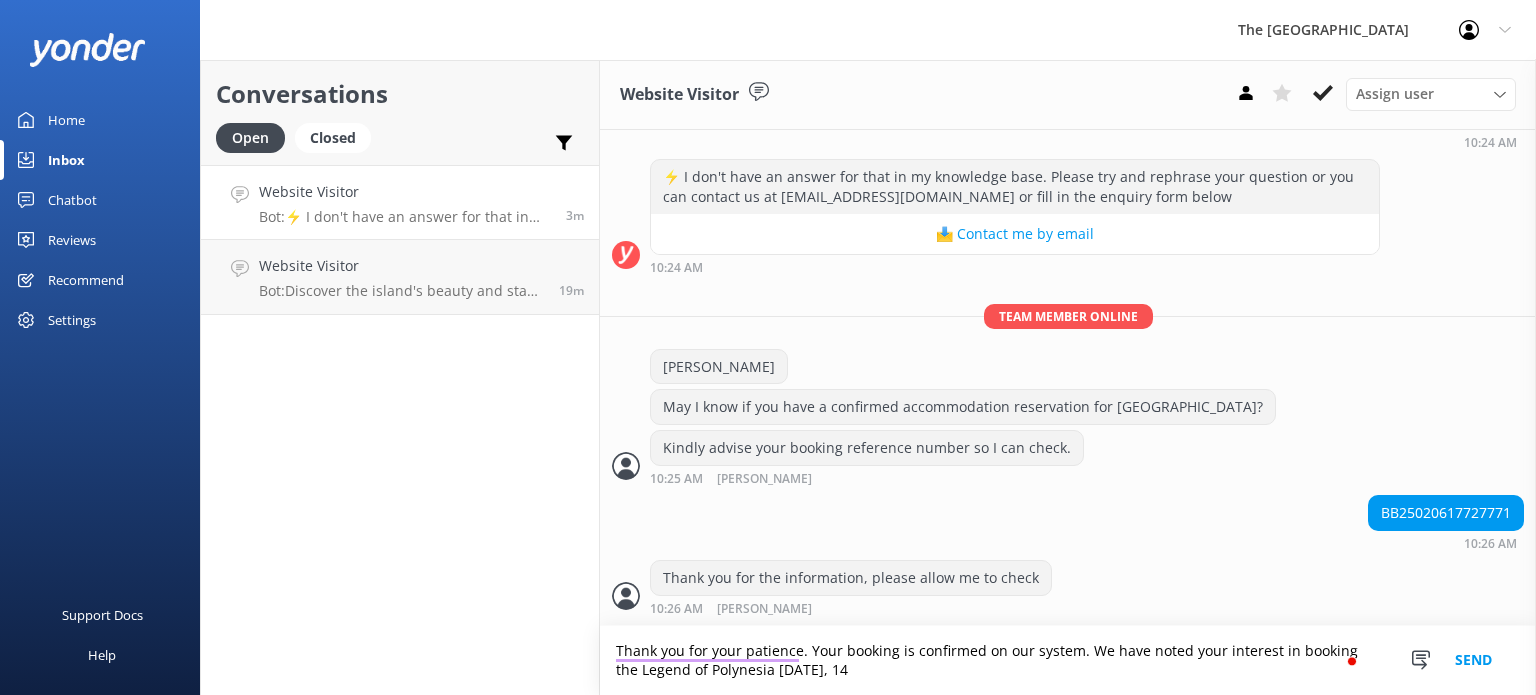 click on "Thank you for your patience. Your booking is confirmed on our system. We have noted your interest in booking the Legend of Polynesia [DATE], 14" at bounding box center [1068, 660] 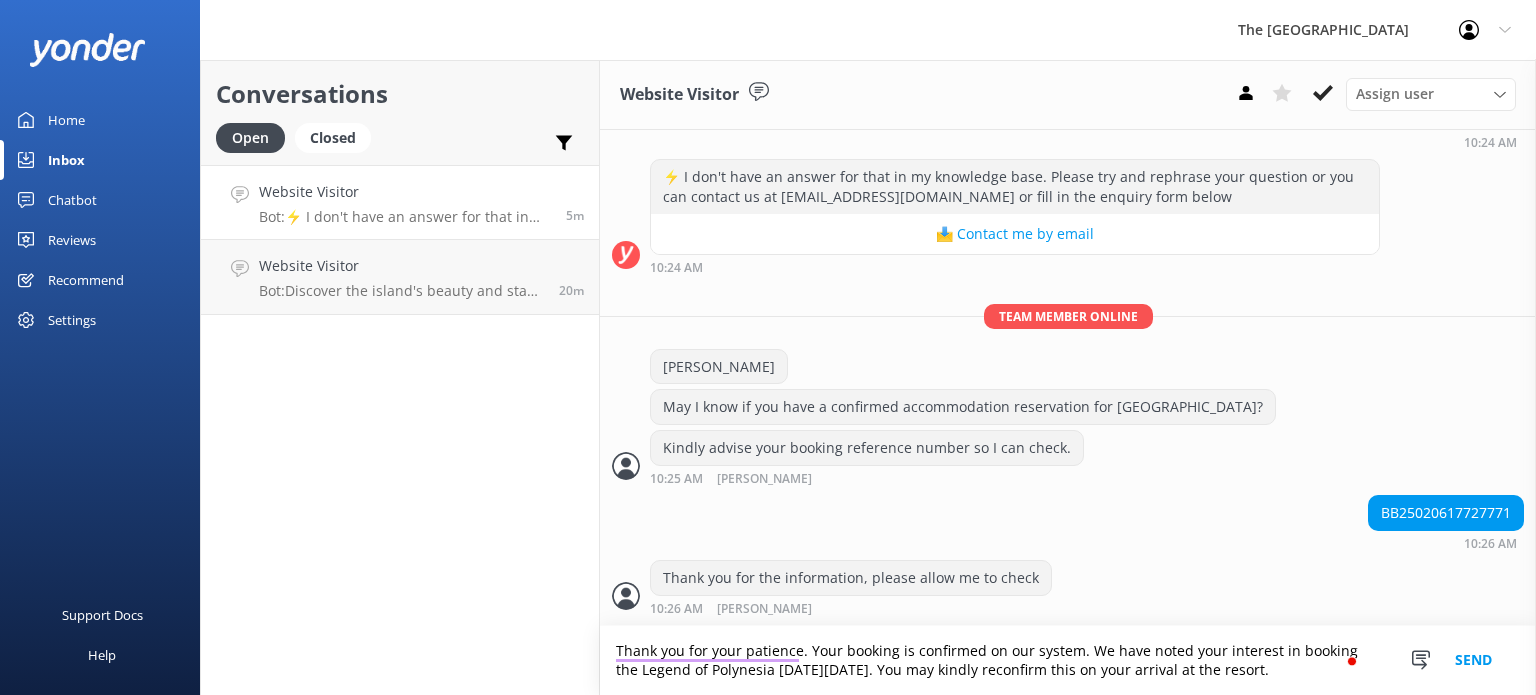 click on "Thank you for your patience. Your booking is confirmed on our system. We have noted your interest in booking the Legend of Polynesia [DATE][DATE]. You may kindly reconfirm this on your arrival at the resort." at bounding box center (1068, 660) 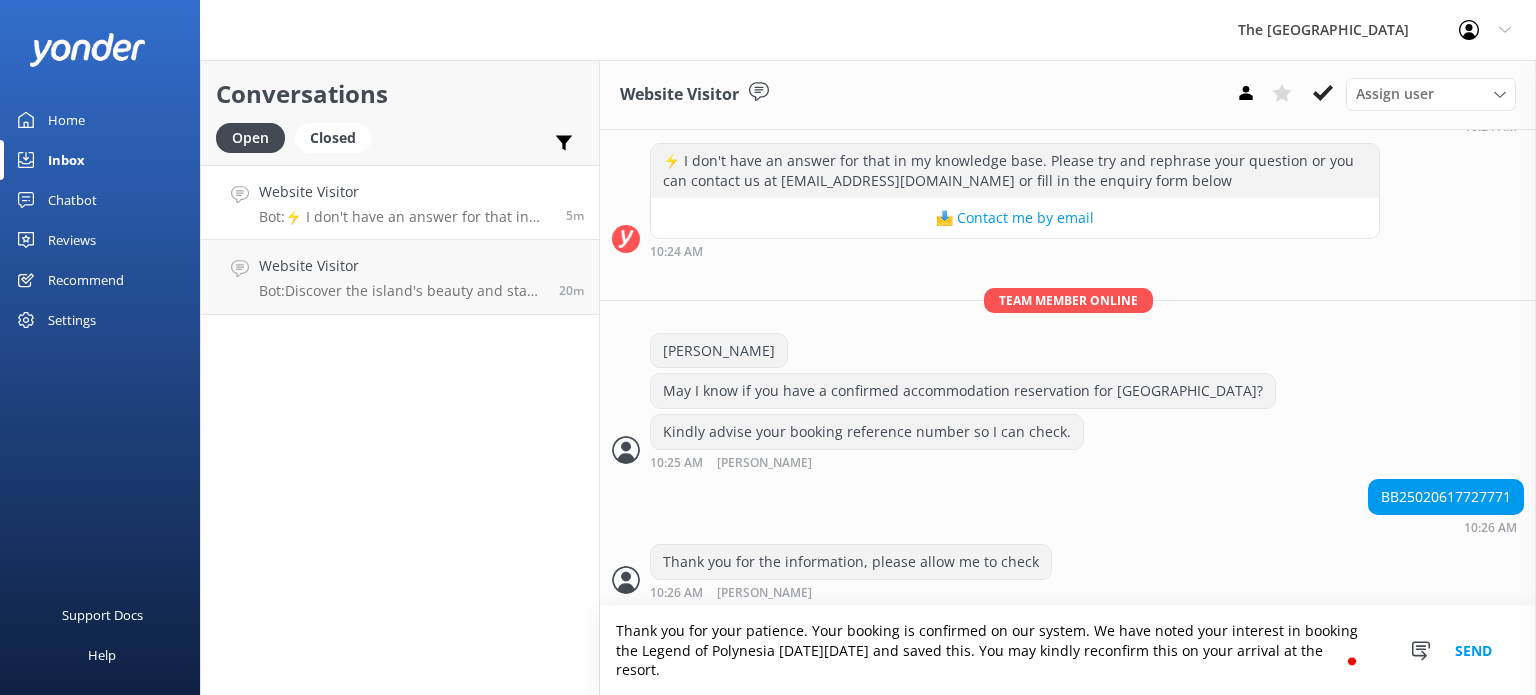 scroll, scrollTop: 291, scrollLeft: 0, axis: vertical 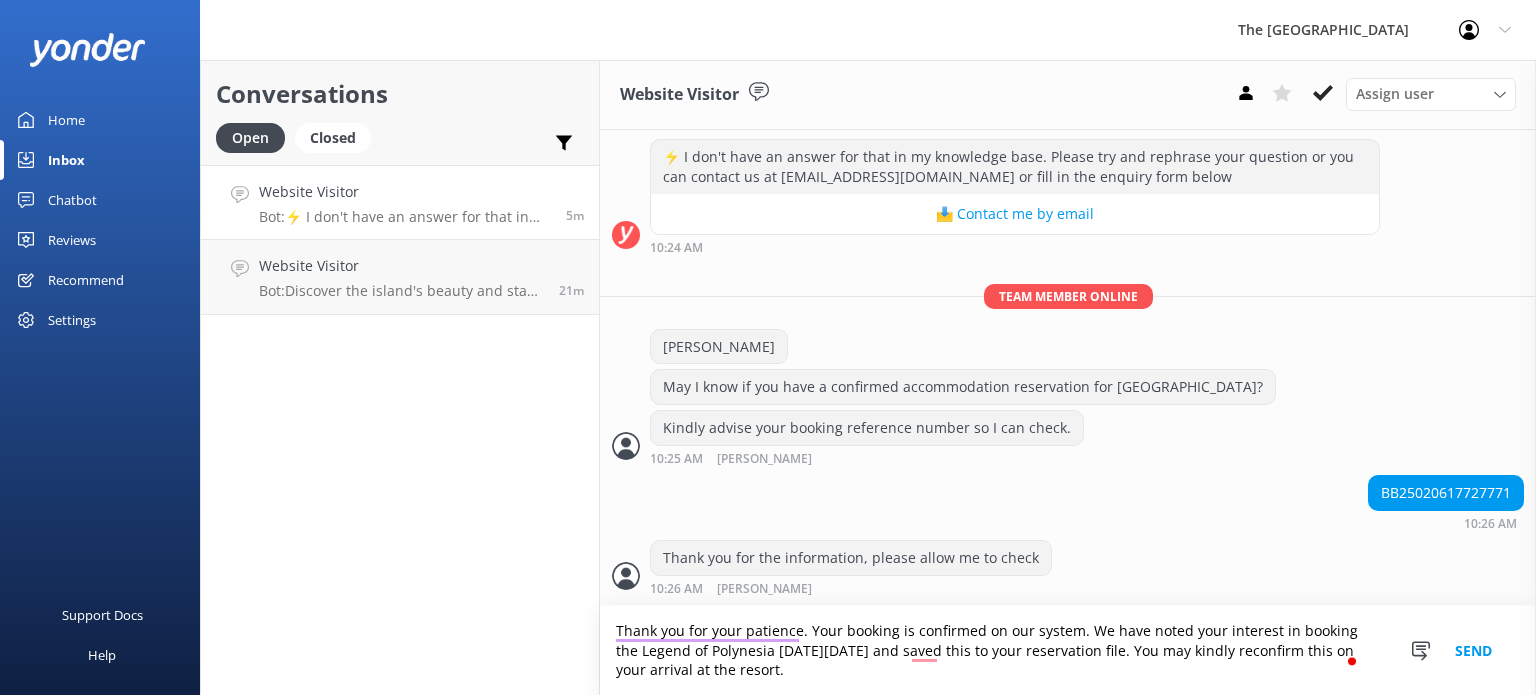 click on "Thank you for your patience. Your booking is confirmed on our system. We have noted your interest in booking the Legend of Polynesia [DATE][DATE] and saved this to your reservation file. You may kindly reconfirm this on your arrival at the resort." at bounding box center [1068, 650] 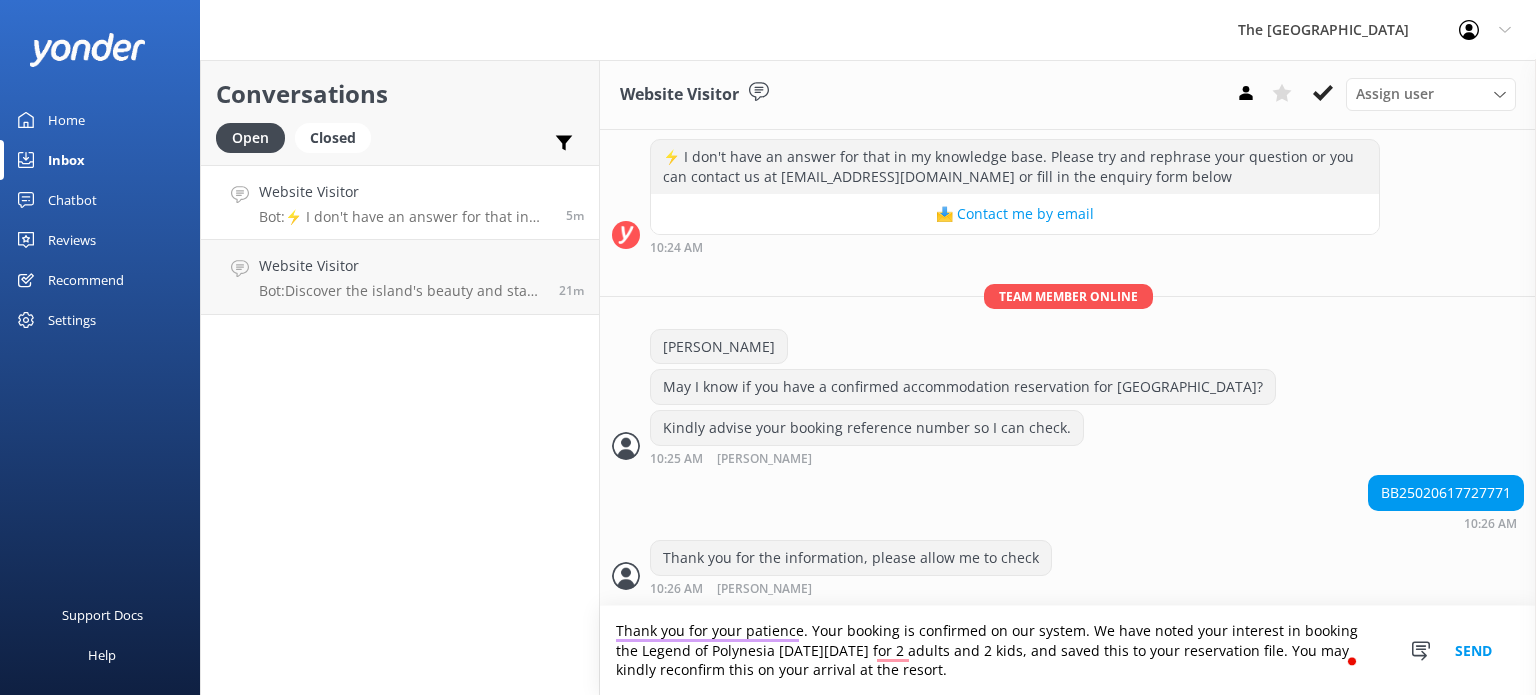click on "Thank you for your patience. Your booking is confirmed on our system. We have noted your interest in booking the Legend of Polynesia [DATE][DATE] for 2 adults and 2 kids, and saved this to your reservation file. You may kindly reconfirm this on your arrival at the resort." at bounding box center (1068, 650) 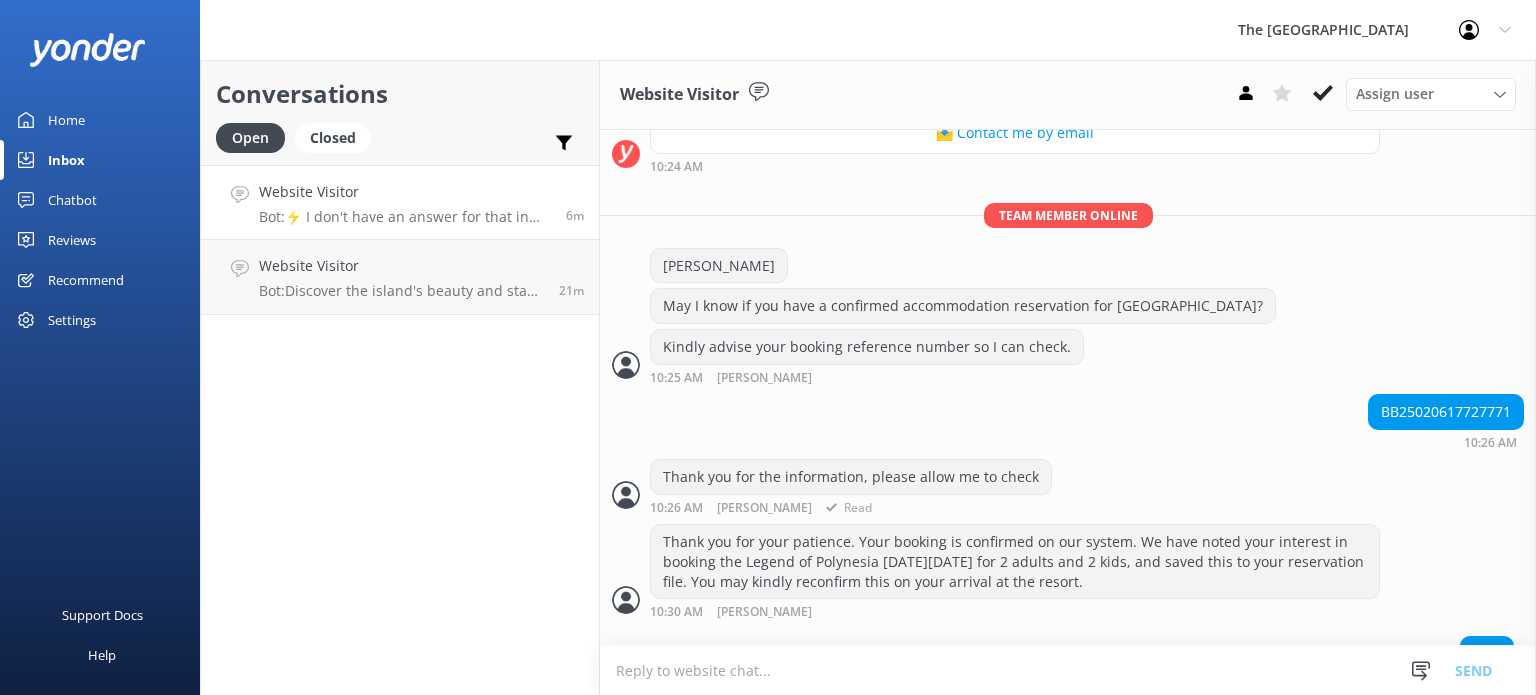 scroll, scrollTop: 402, scrollLeft: 0, axis: vertical 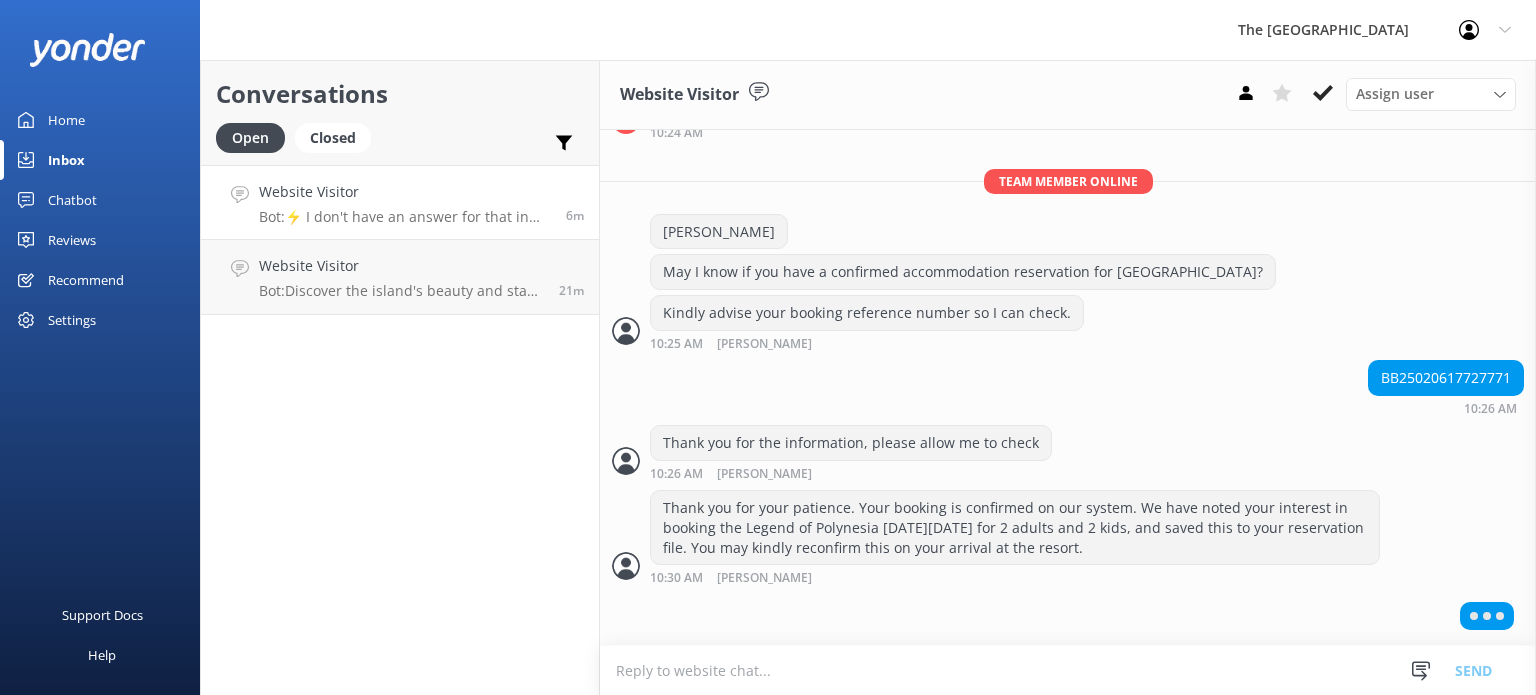 click at bounding box center [1068, 670] 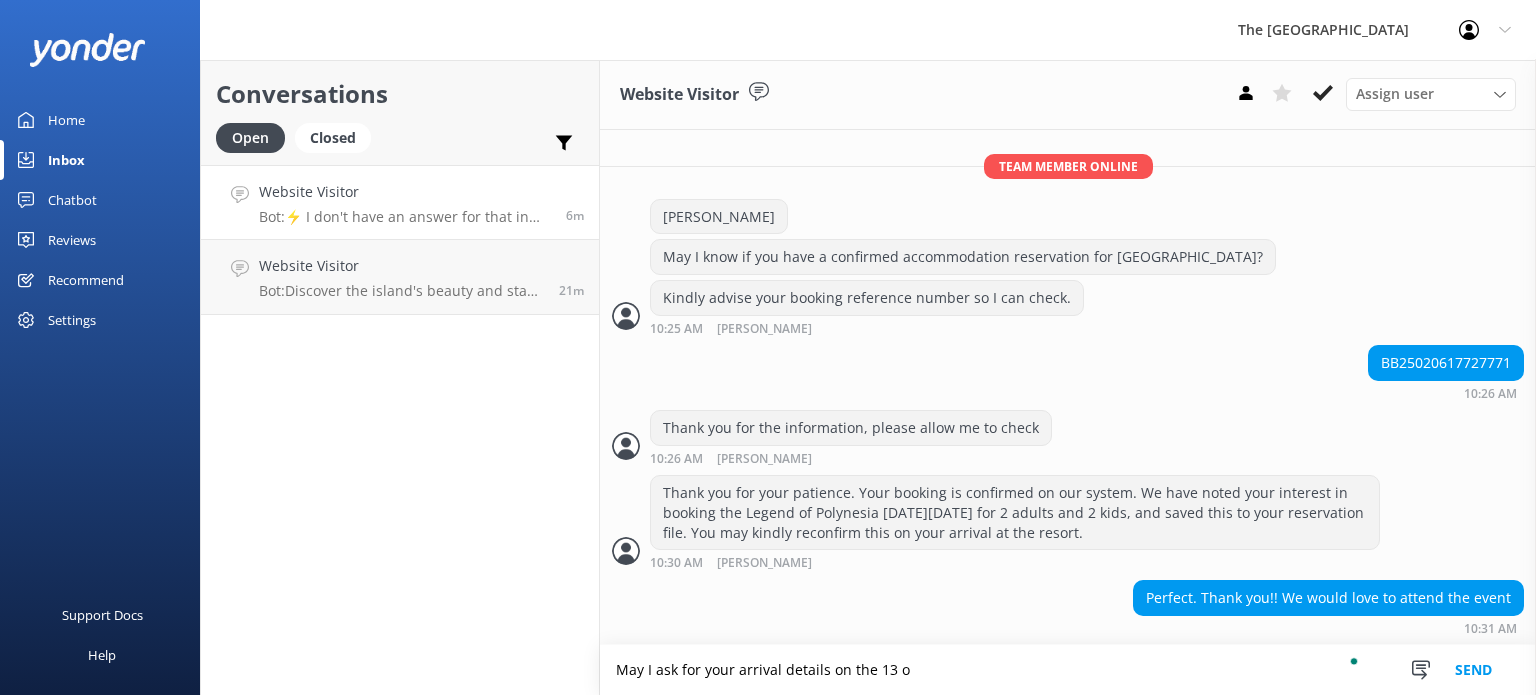scroll, scrollTop: 420, scrollLeft: 0, axis: vertical 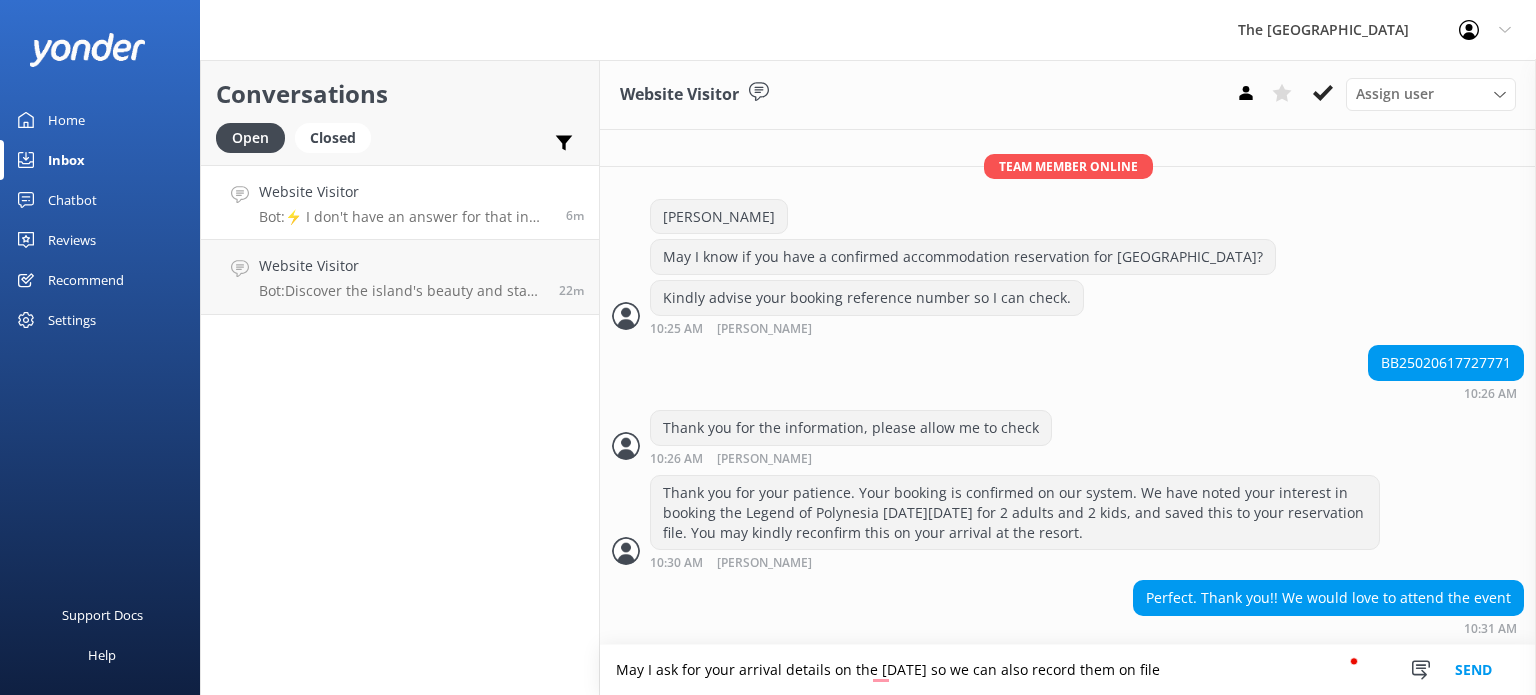 type on "May I ask for your arrival details on the [DATE] so we can also record them on file" 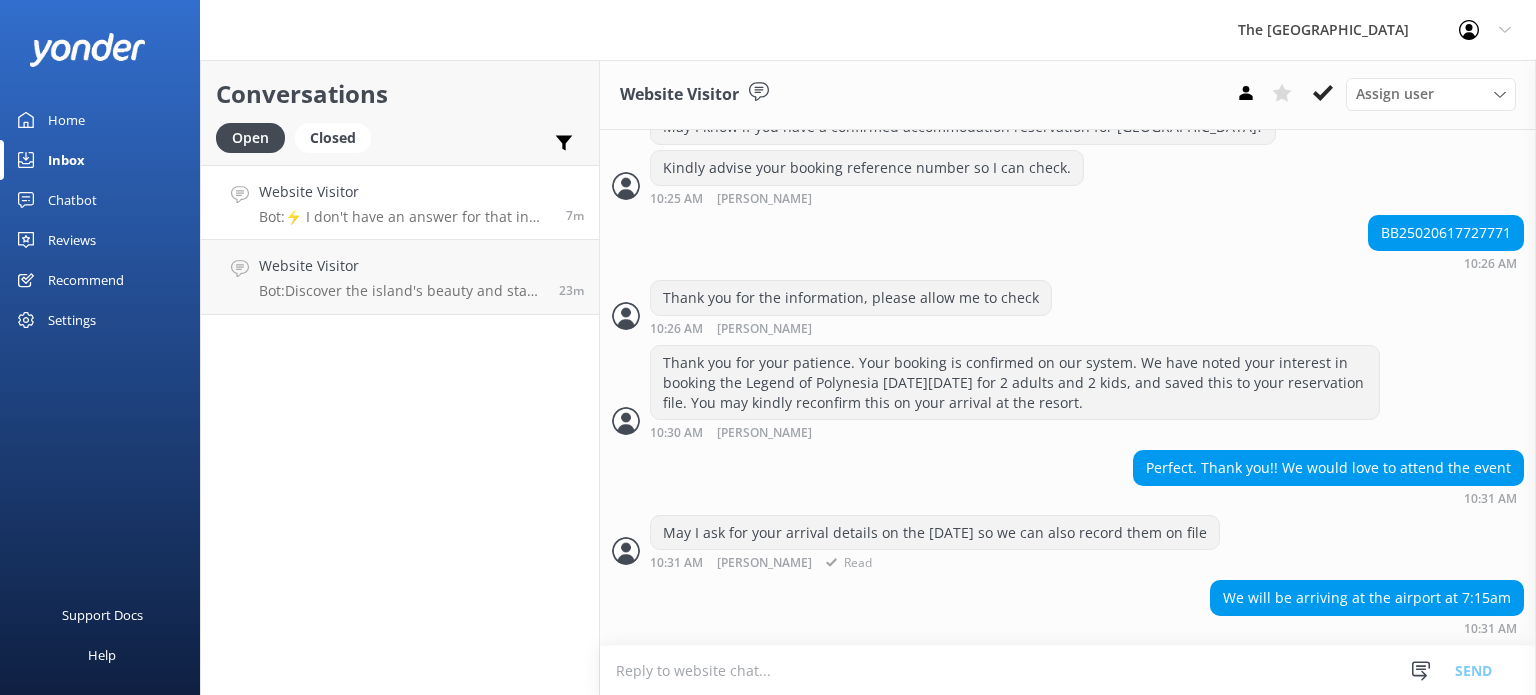 scroll, scrollTop: 548, scrollLeft: 0, axis: vertical 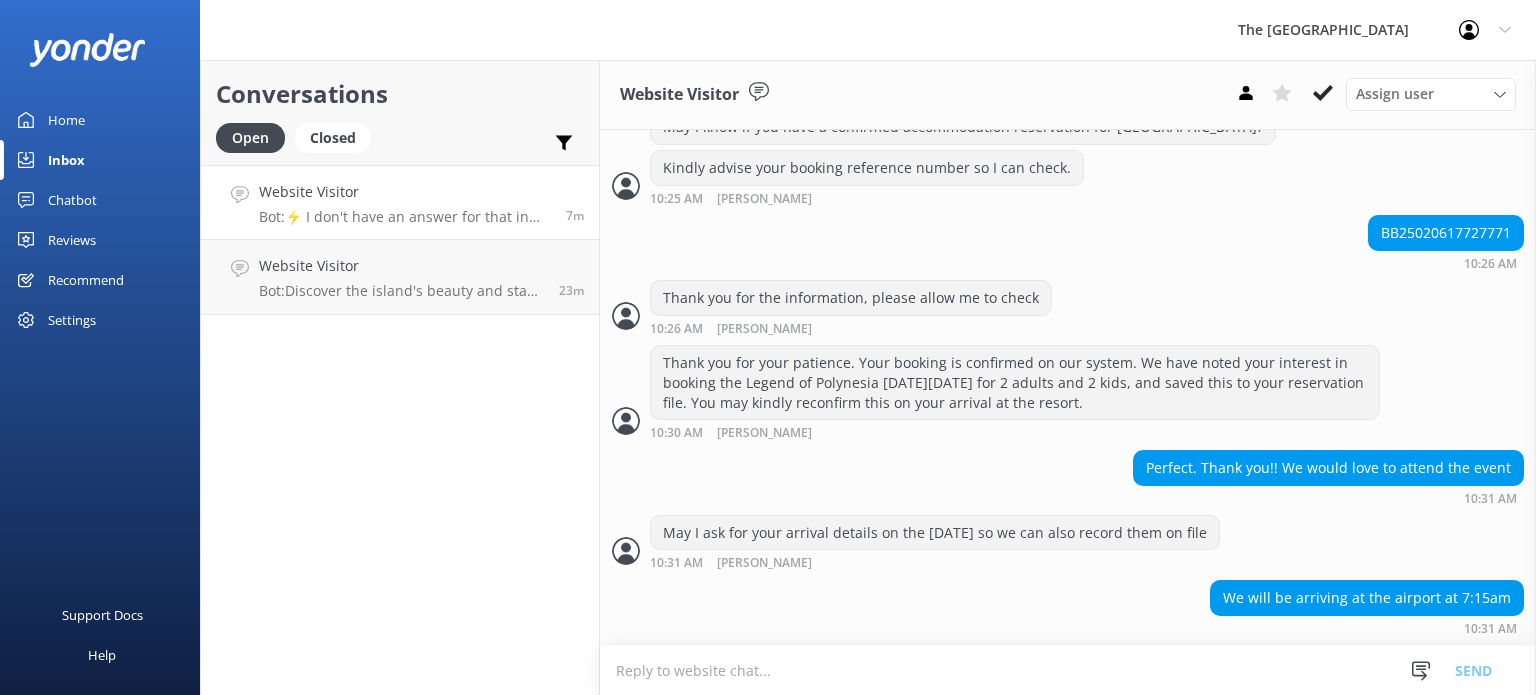 click at bounding box center [1068, 670] 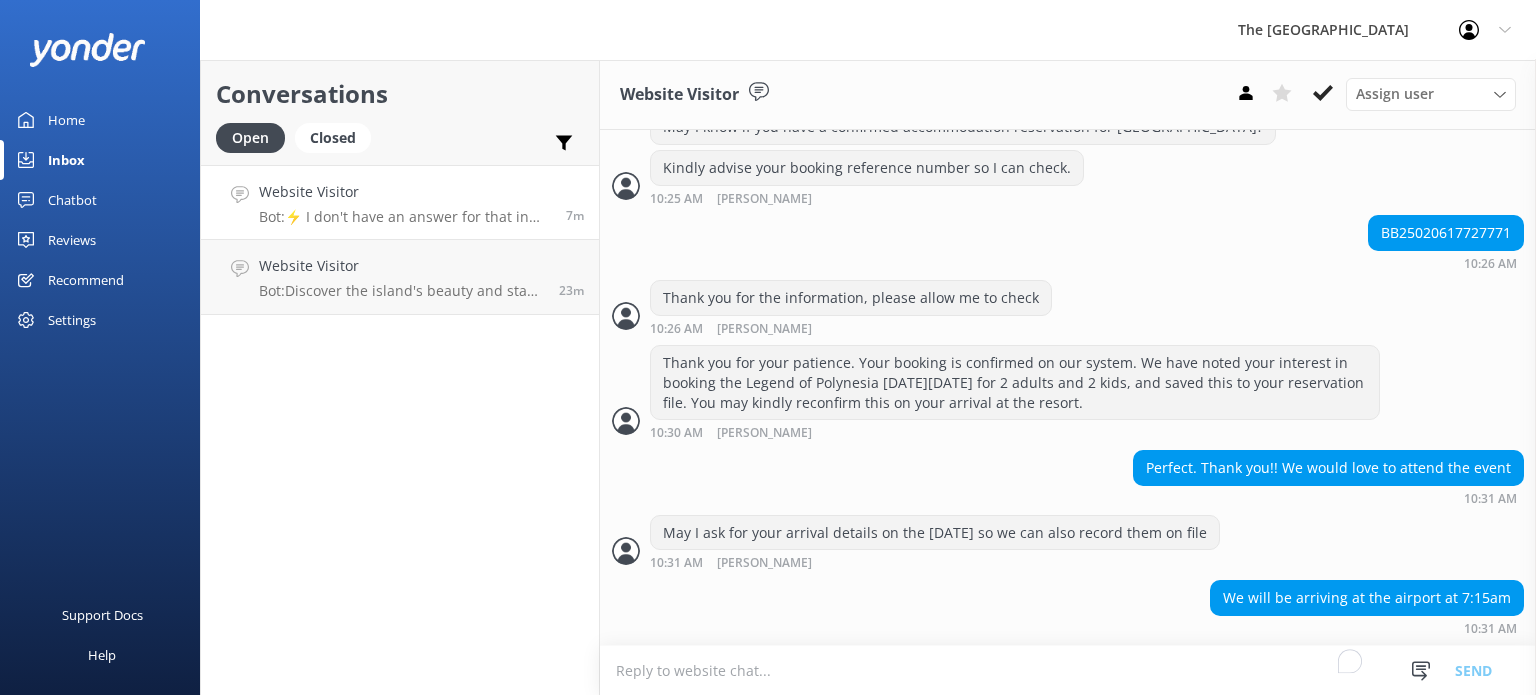 scroll, scrollTop: 549, scrollLeft: 0, axis: vertical 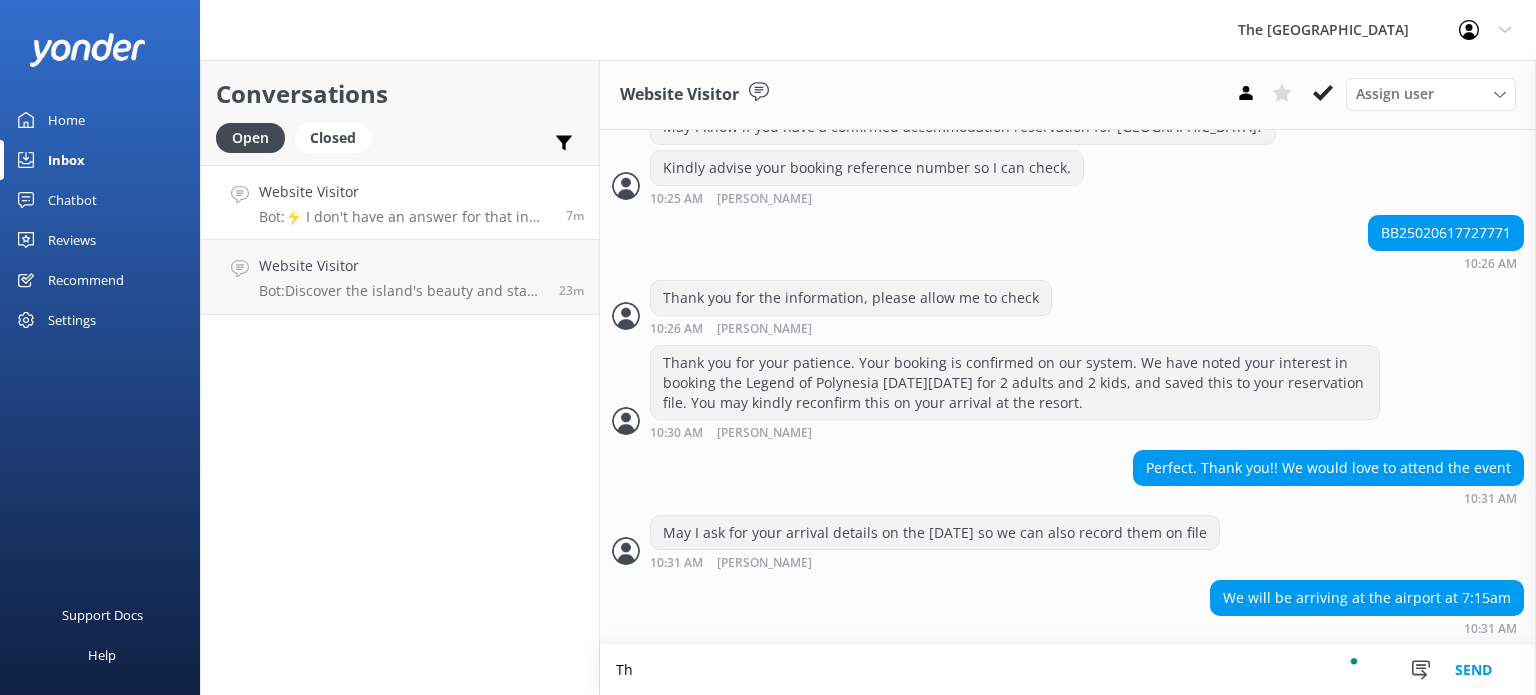 type on "T" 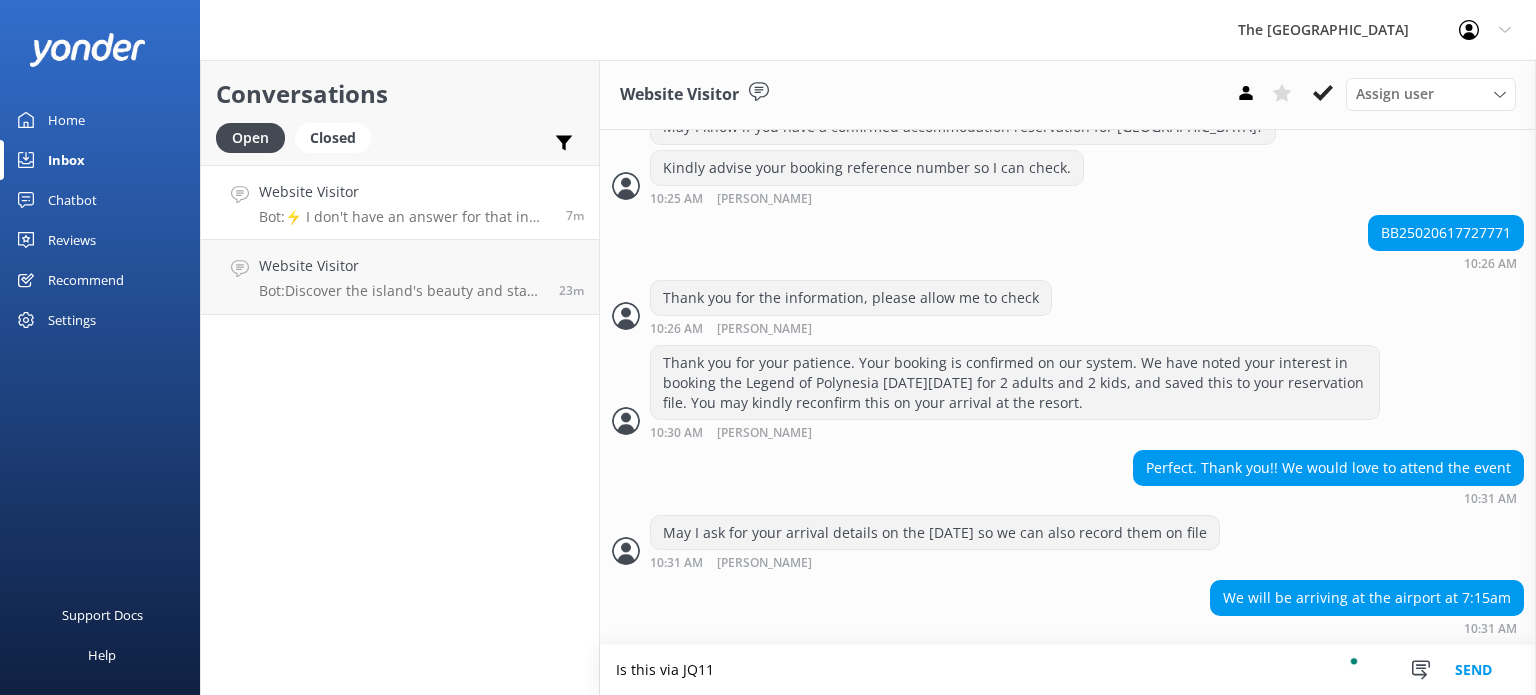 type on "Is this via JQ113" 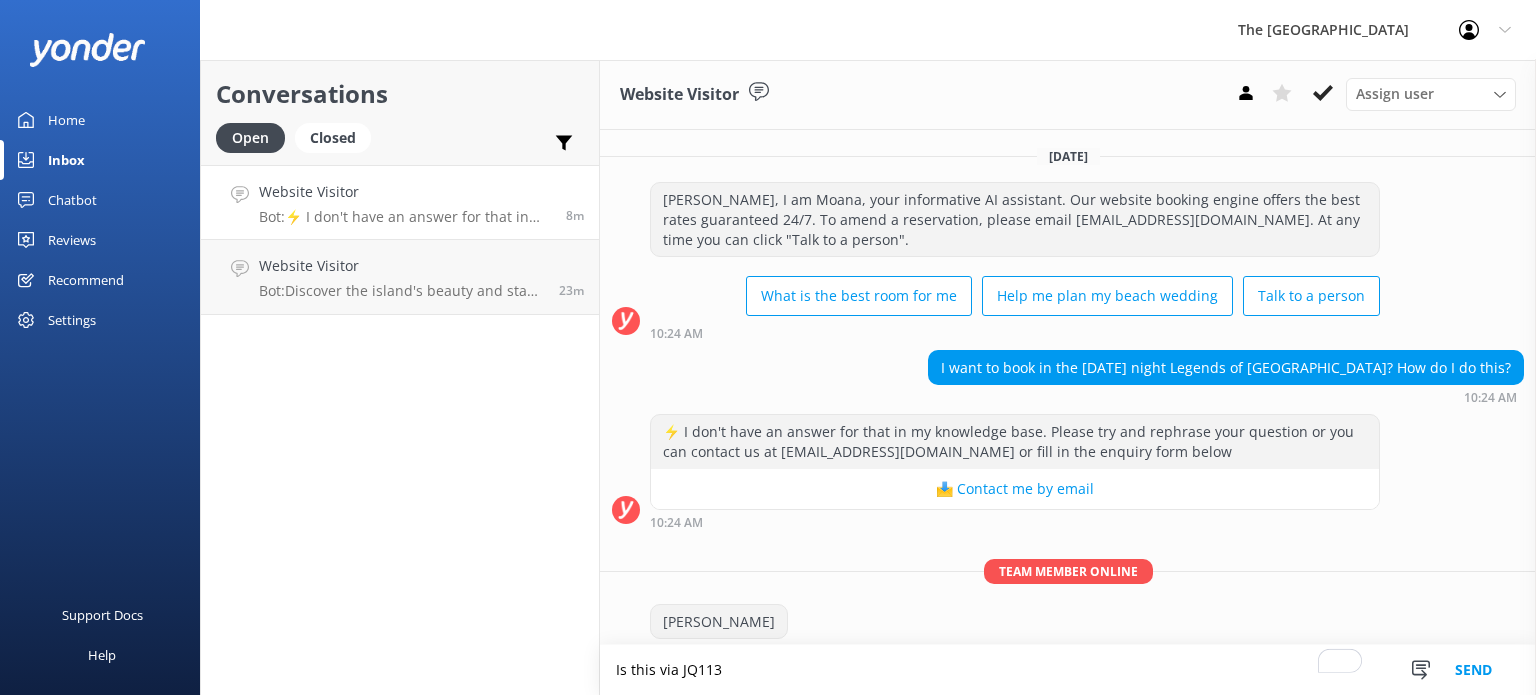 scroll, scrollTop: 0, scrollLeft: 0, axis: both 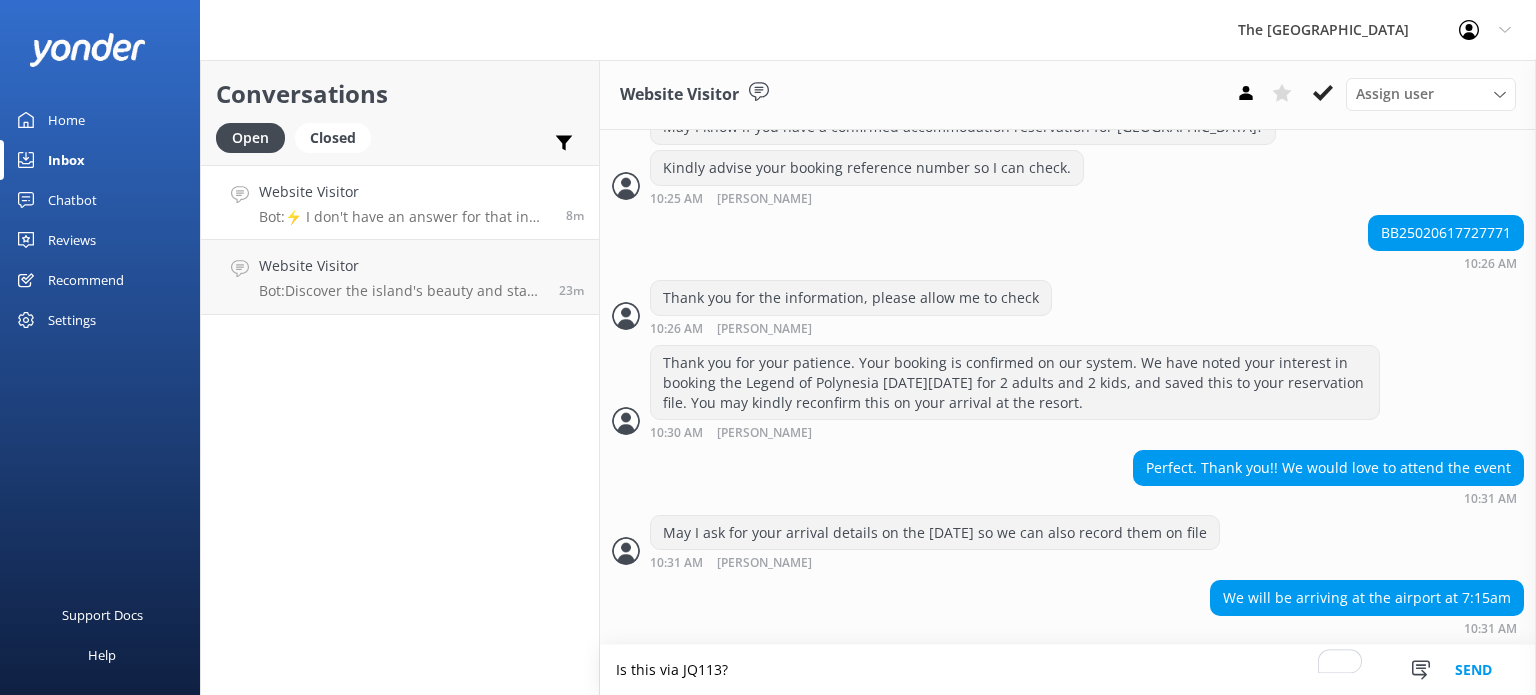 click on "Is this via JQ113?" at bounding box center [1068, 670] 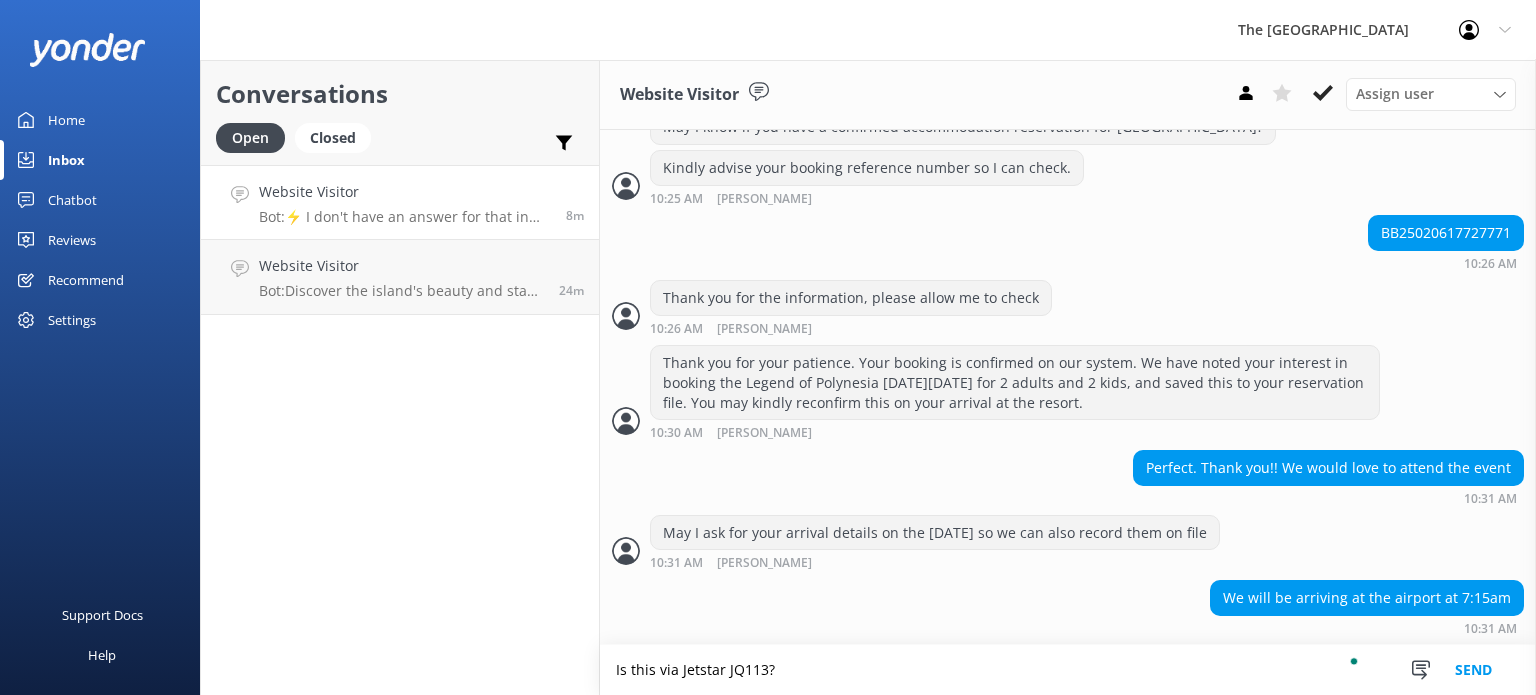 type on "Is this via Jetstar JQ113?" 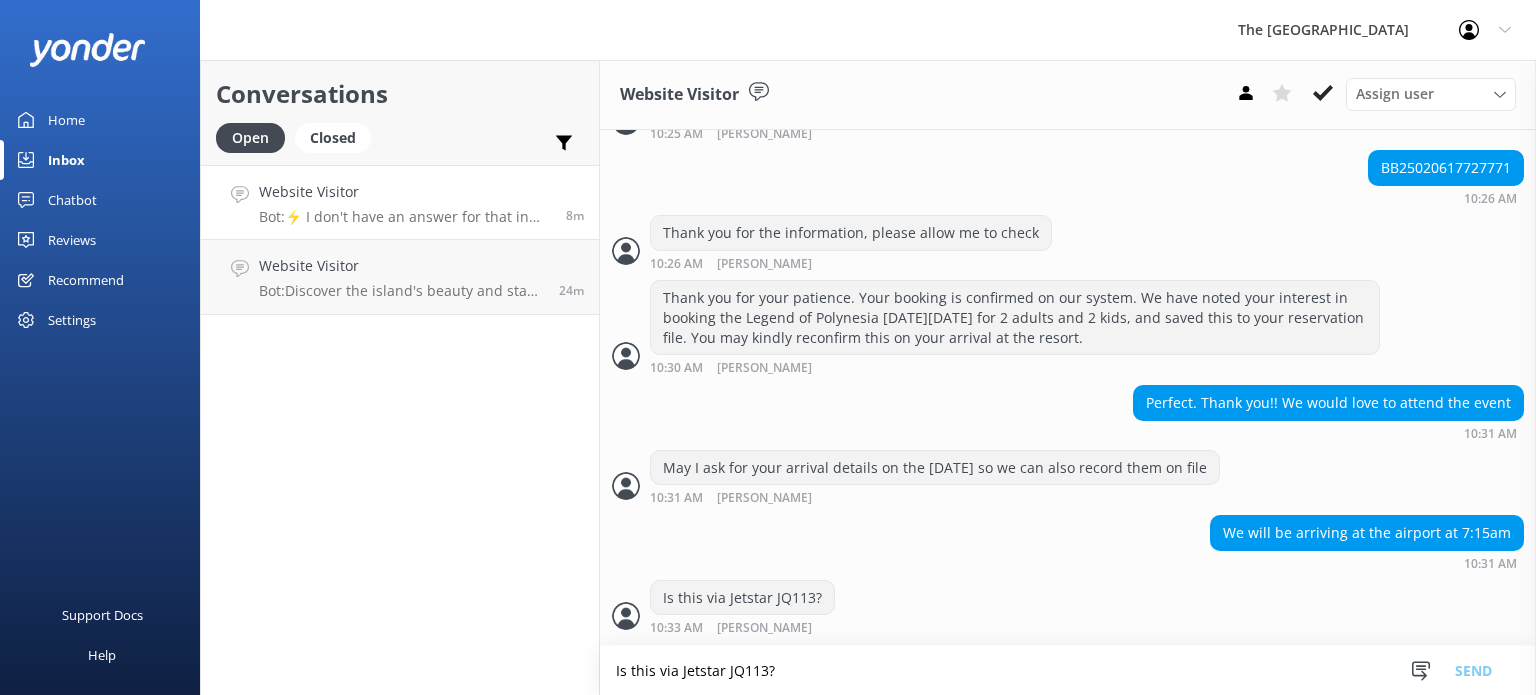 scroll, scrollTop: 613, scrollLeft: 0, axis: vertical 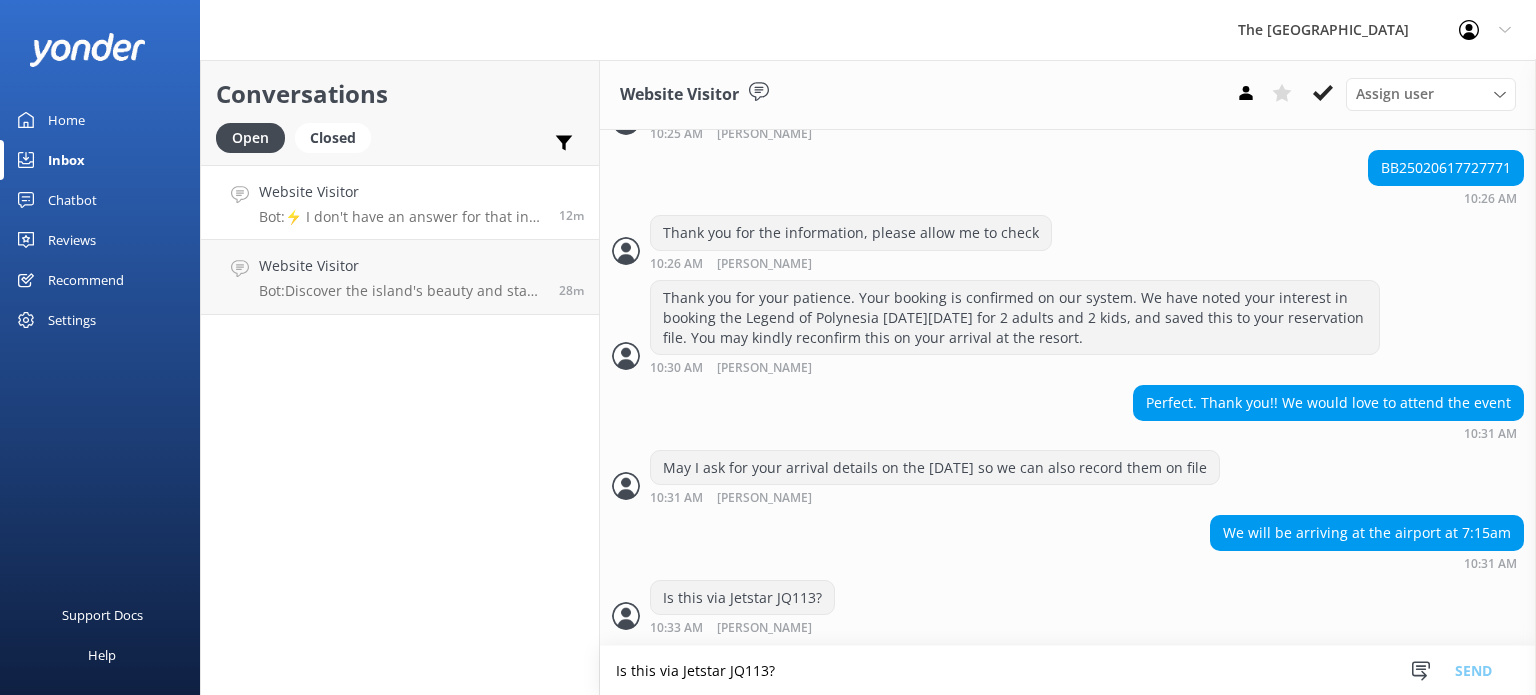 click on "Is this via Jetstar JQ113?" at bounding box center (1068, 670) 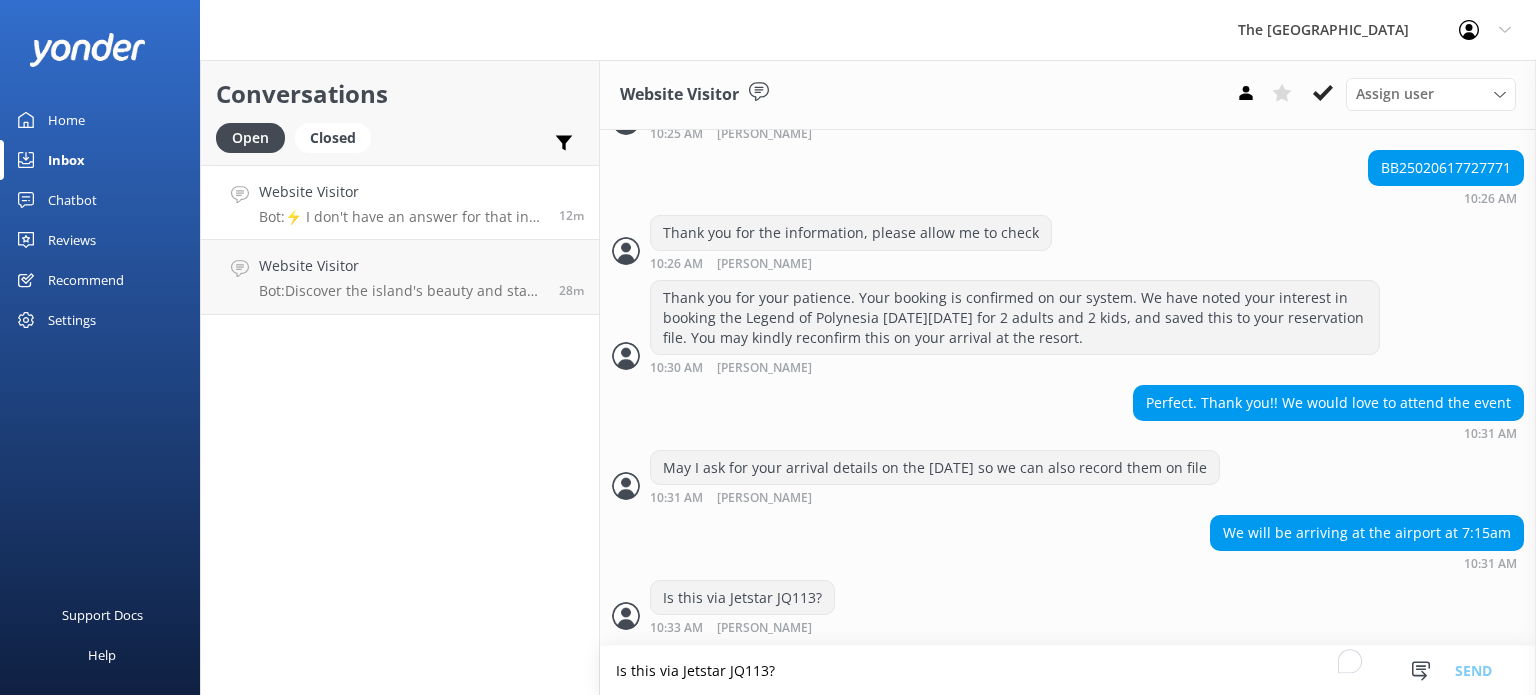 scroll, scrollTop: 614, scrollLeft: 0, axis: vertical 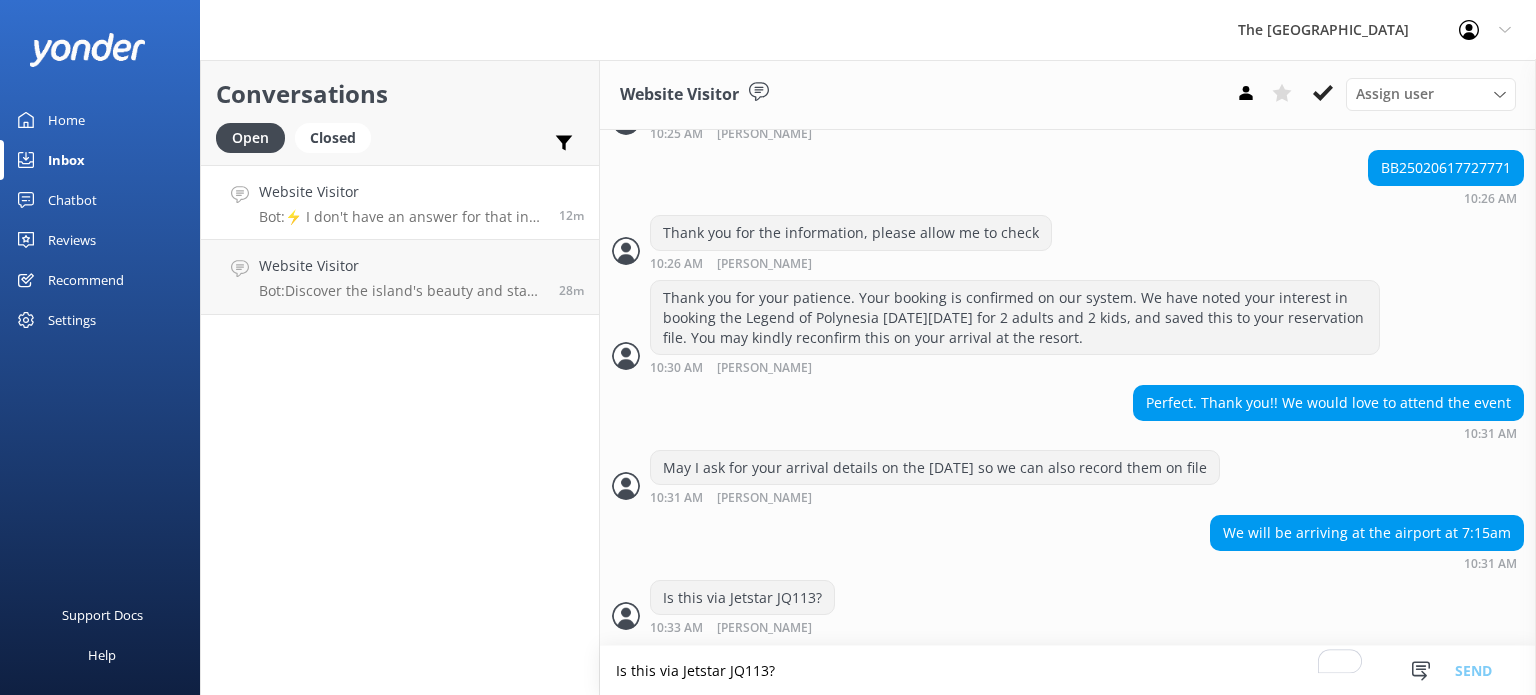 type 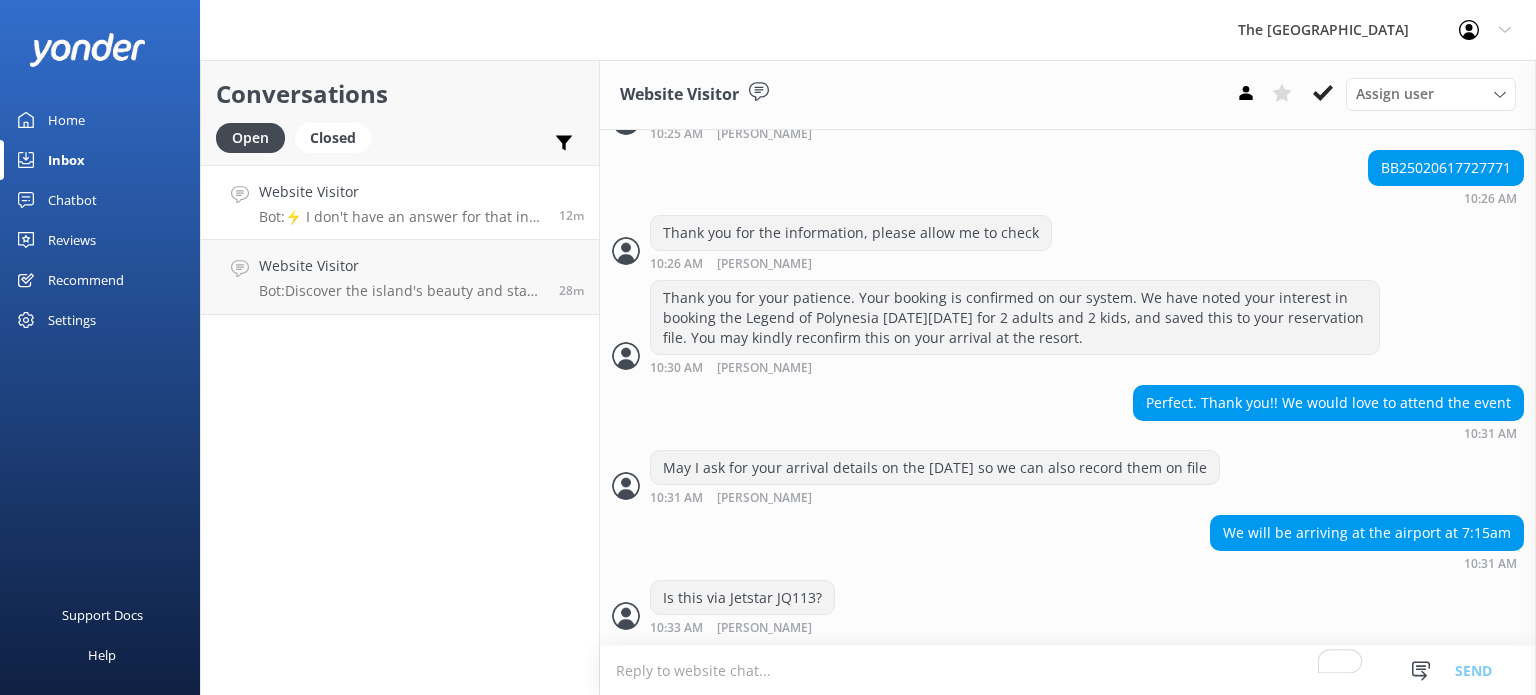 type 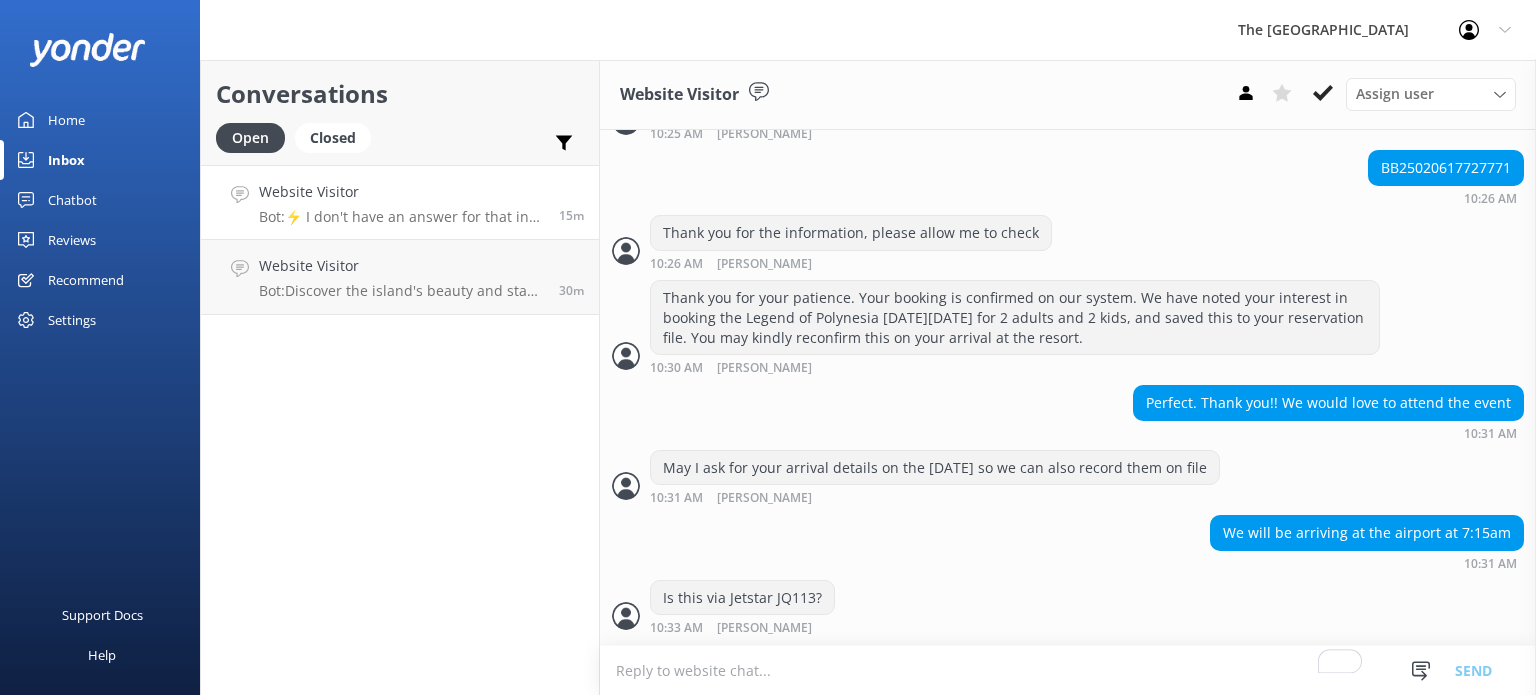 scroll, scrollTop: 613, scrollLeft: 0, axis: vertical 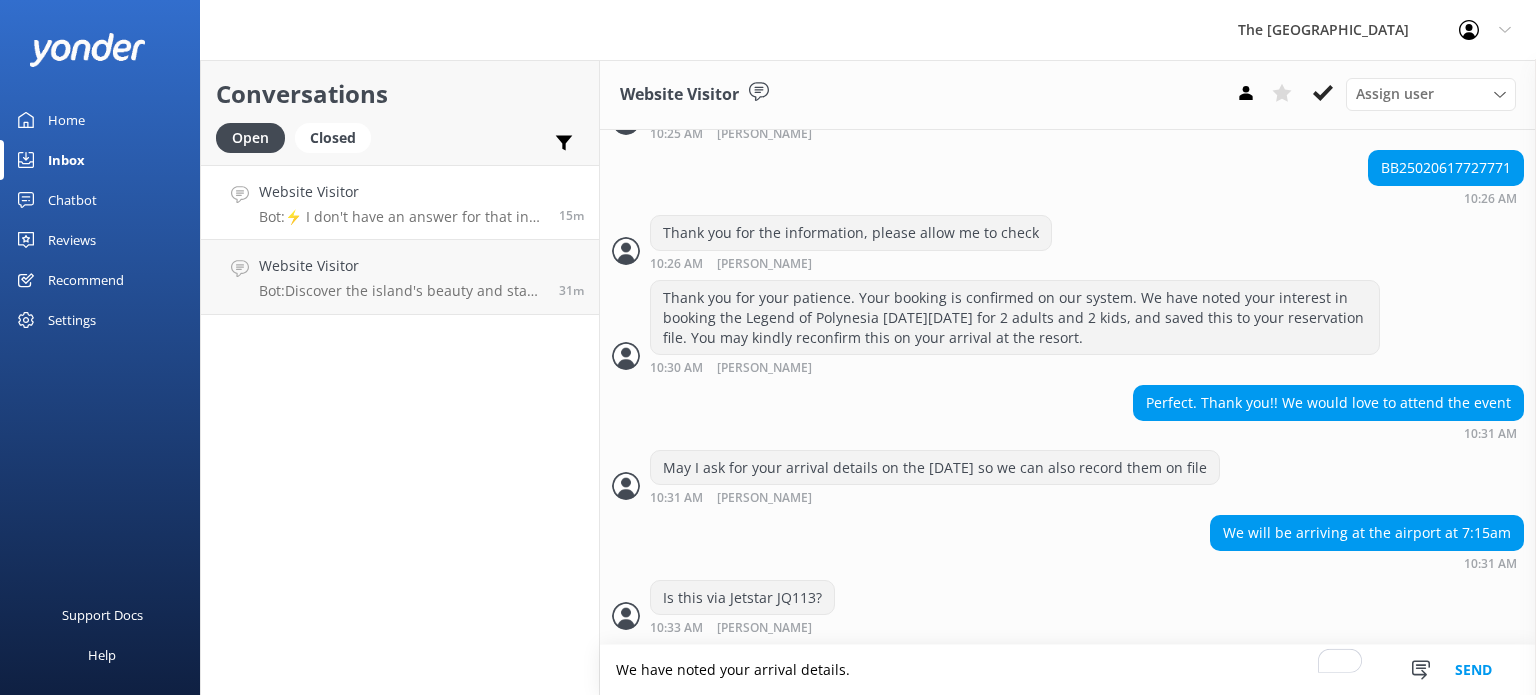type on "We have noted your arrival details." 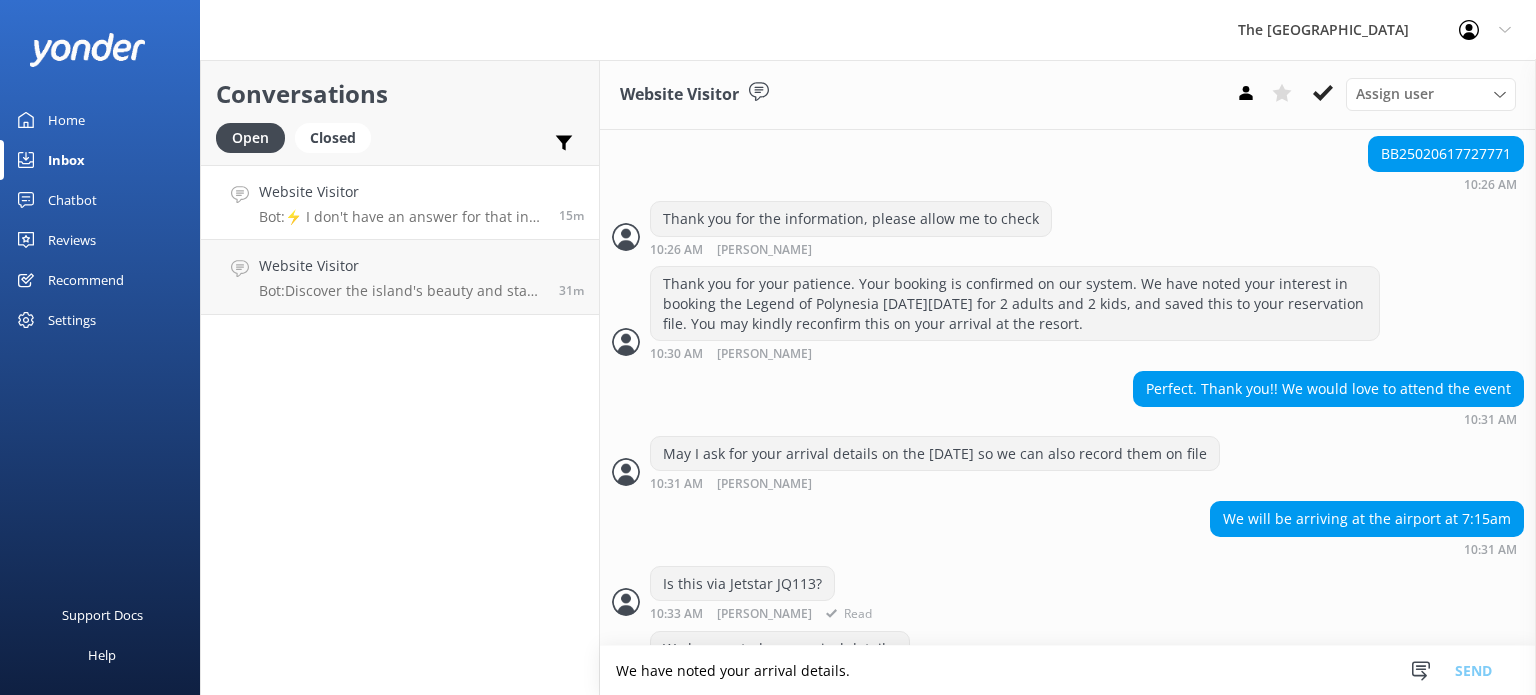 scroll, scrollTop: 678, scrollLeft: 0, axis: vertical 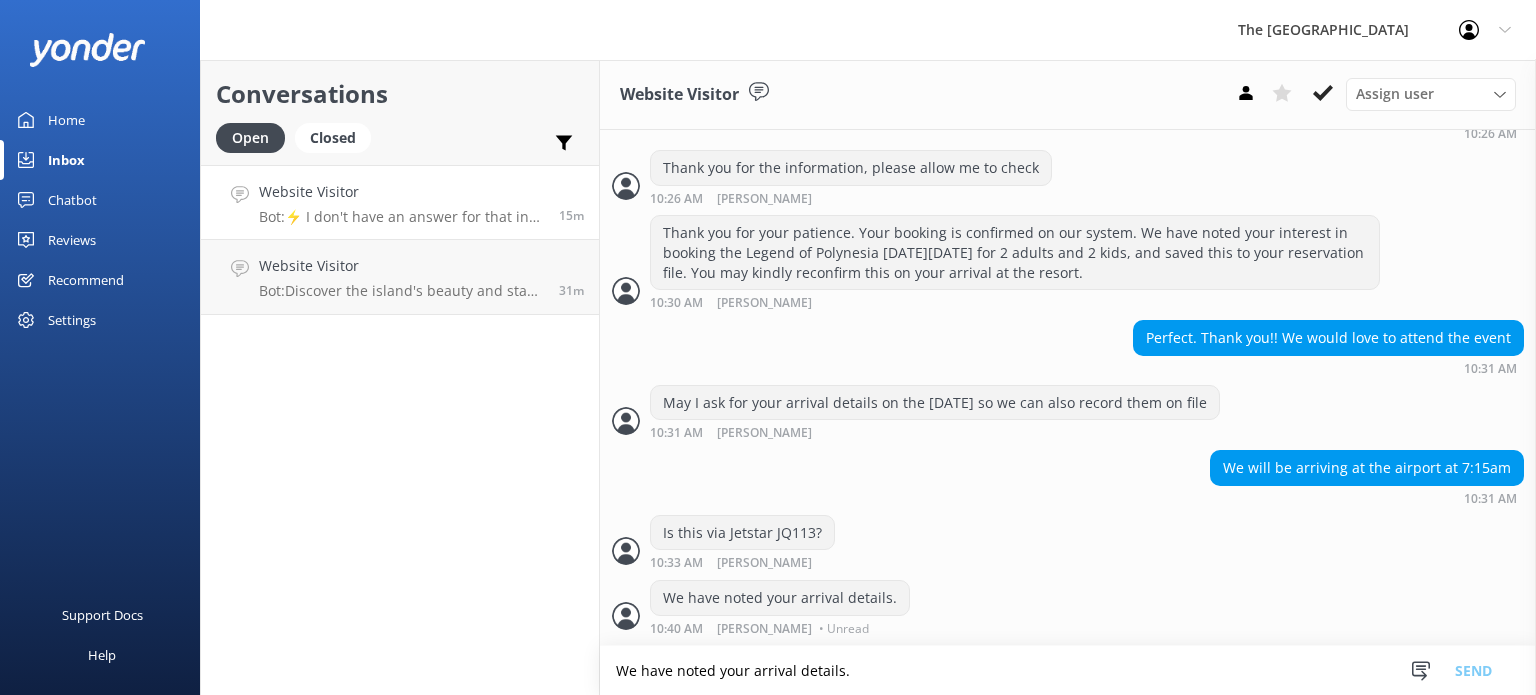 click on "We have noted your arrival details." at bounding box center (1068, 670) 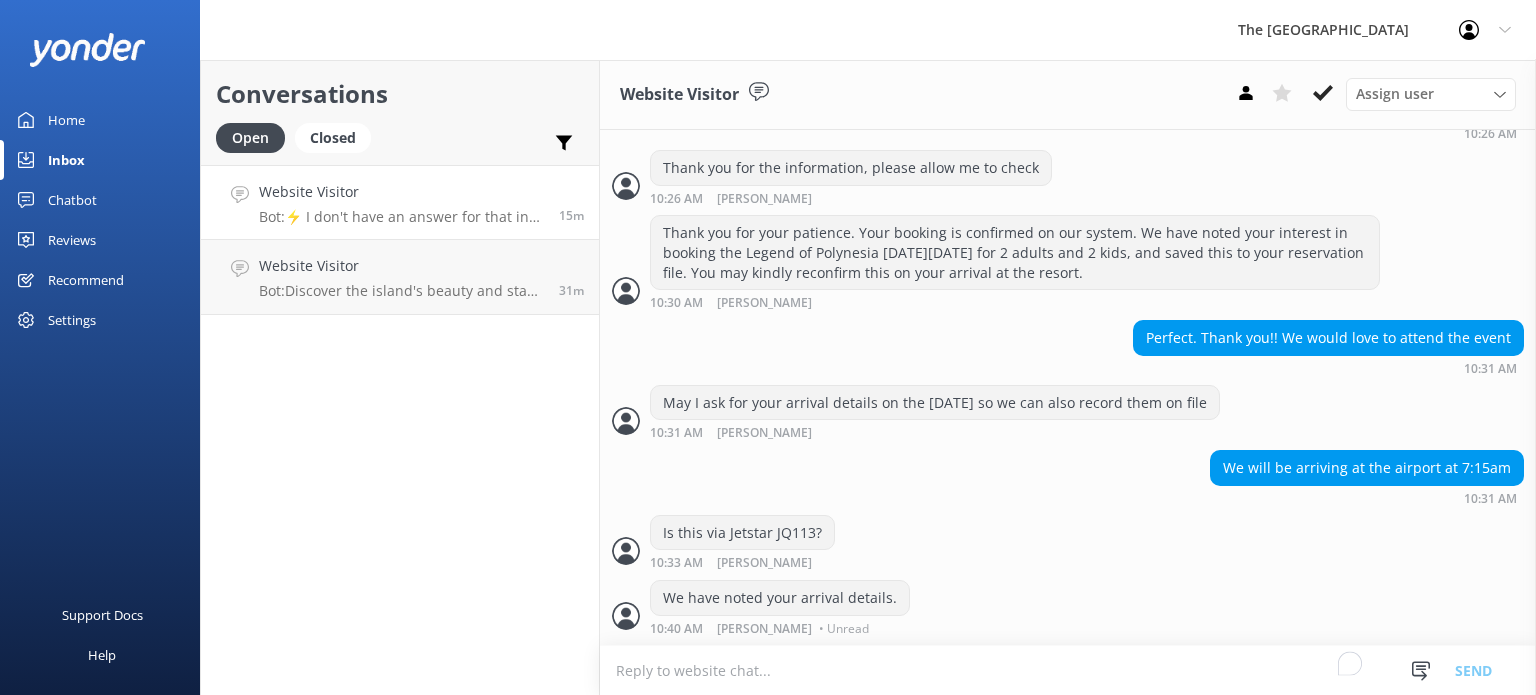 paste on "Getting to Paradise: Your Airport-Resort Transfer Options
Kia Orana and Welcome!
One of the many wonderful things about Rarotonga is its compact size — just 34km around — meaning everything is close, easy to reach, and perfect for exploring.
After confirming your stay at The Rarotongan Beach Resort & Lagoonarium or Sanctuary Rarotonga – on the beach (Adults Only), it’s a good idea to plan how you’ll get to and from the airport, and how you'll get around the island during your stay.
🧭 Your Journey, Your Choice
To give you maximum flexibility and access to the best available rates, our resorts do not provide or arrange transportation services, including airport transfers or vehicle rentals.
Instead, we’ve prepared this helpful guide so you can book directly with trusted local providers and select the option that suits your needs — whether a shuttle, taxi, or rental car.
🚐 Airport Transfers – Local Shuttle Services
For convenient and friendly transfers between Rarotonga International Airport and your resort..." 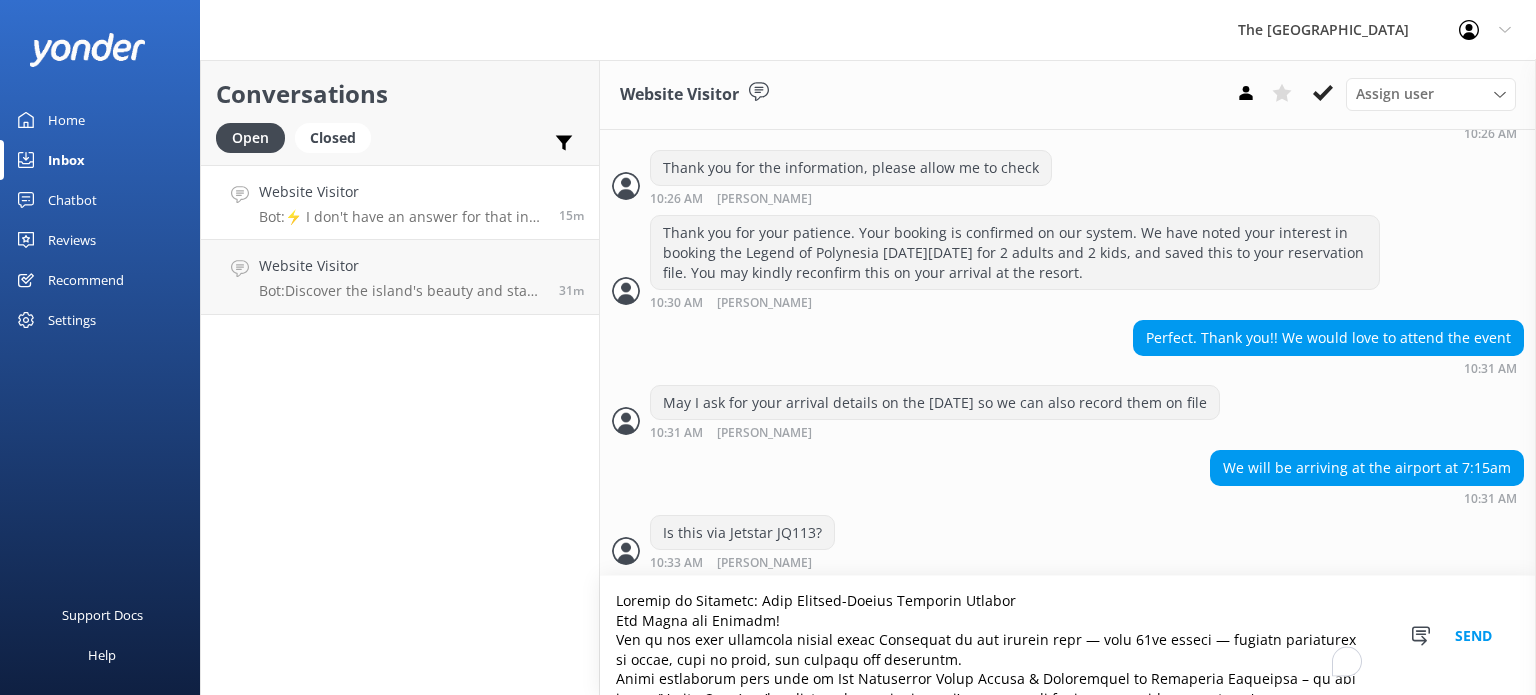 scroll, scrollTop: 1111, scrollLeft: 0, axis: vertical 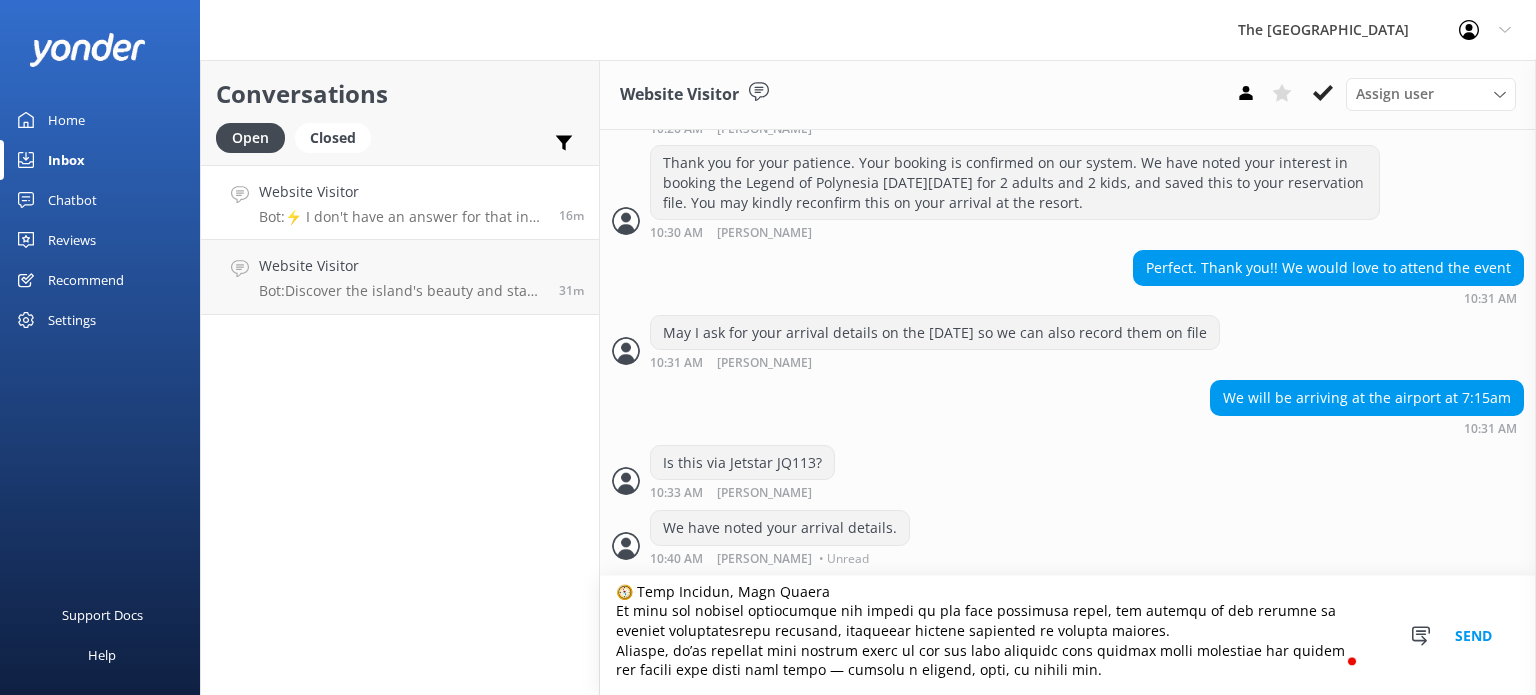 type 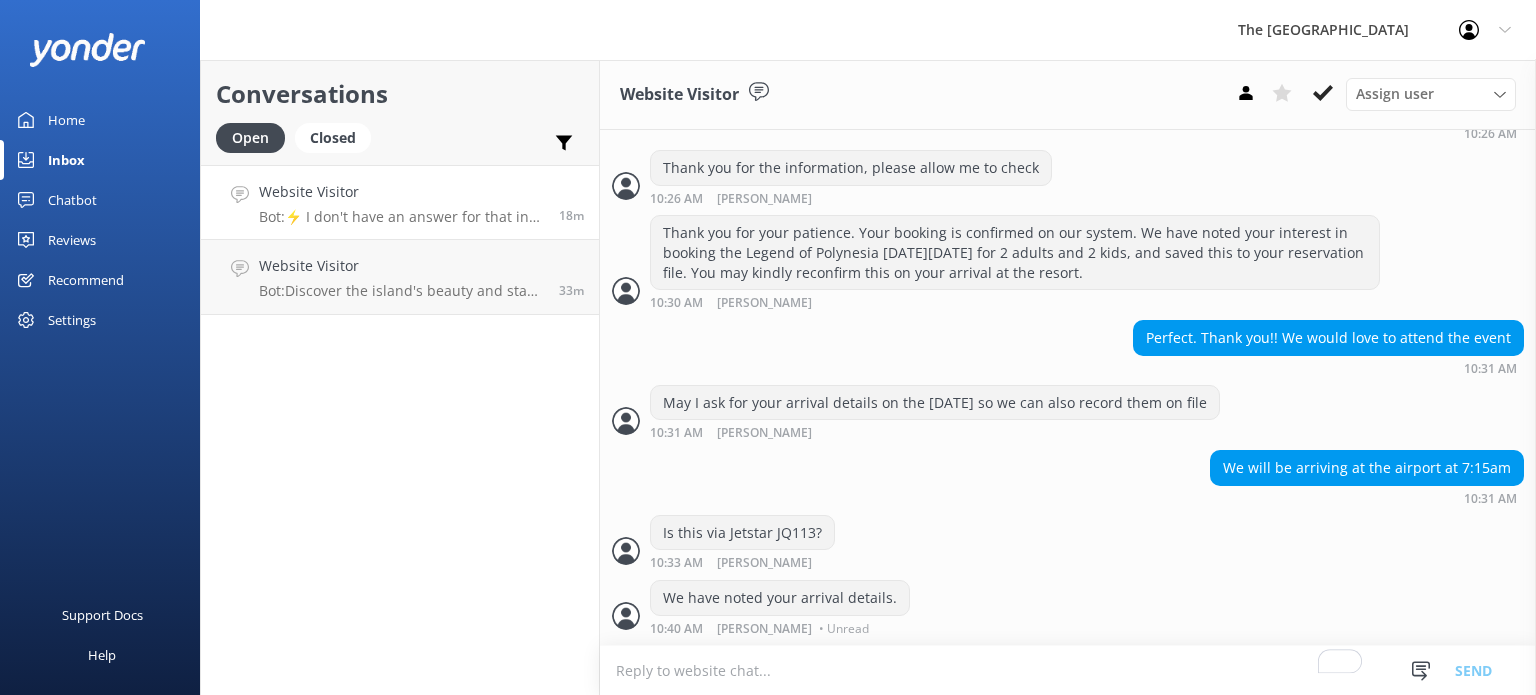 click on "Bot:  ⚡ I don't have an answer for that in my knowledge base. Please try and rephrase your question or you can contact us at reservations@therarotongan.com or fill in the enquiry form below" at bounding box center [401, 217] 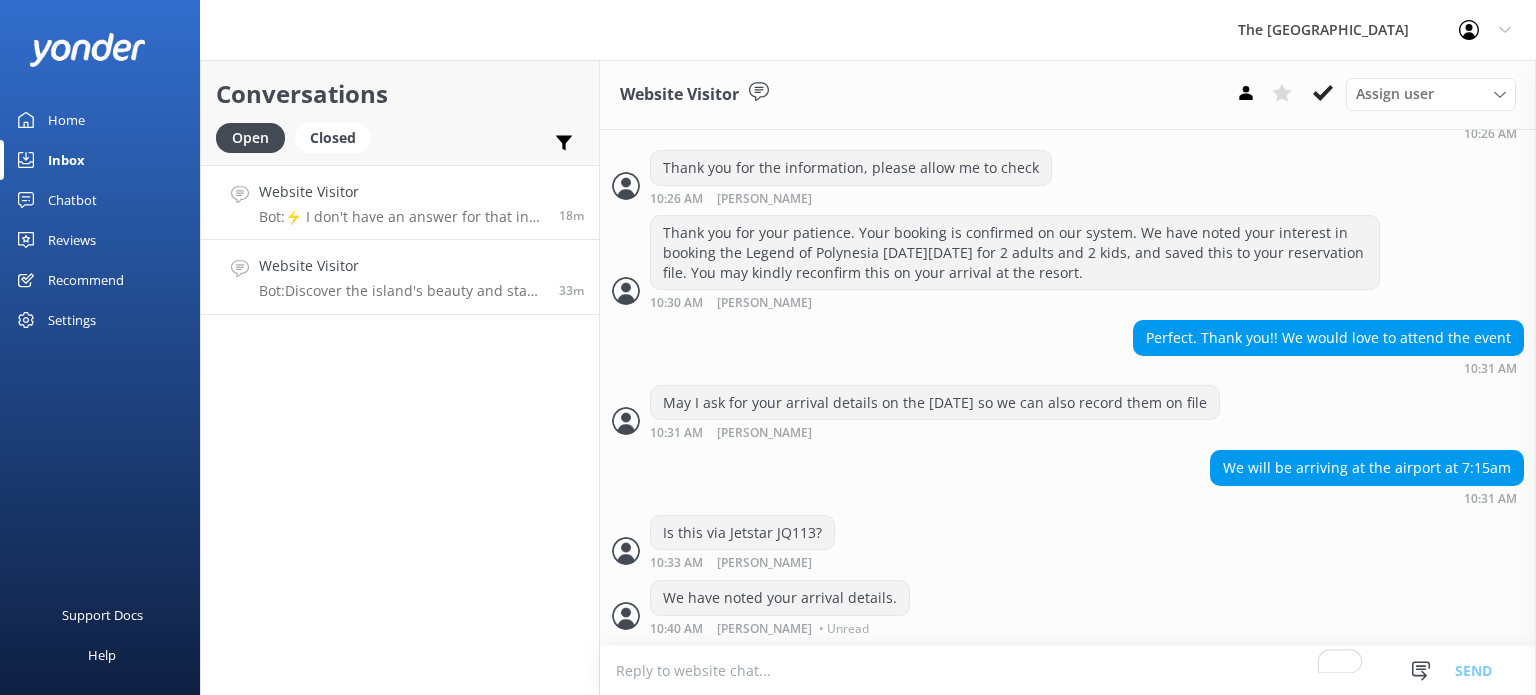 click on "Website Visitor" at bounding box center [401, 266] 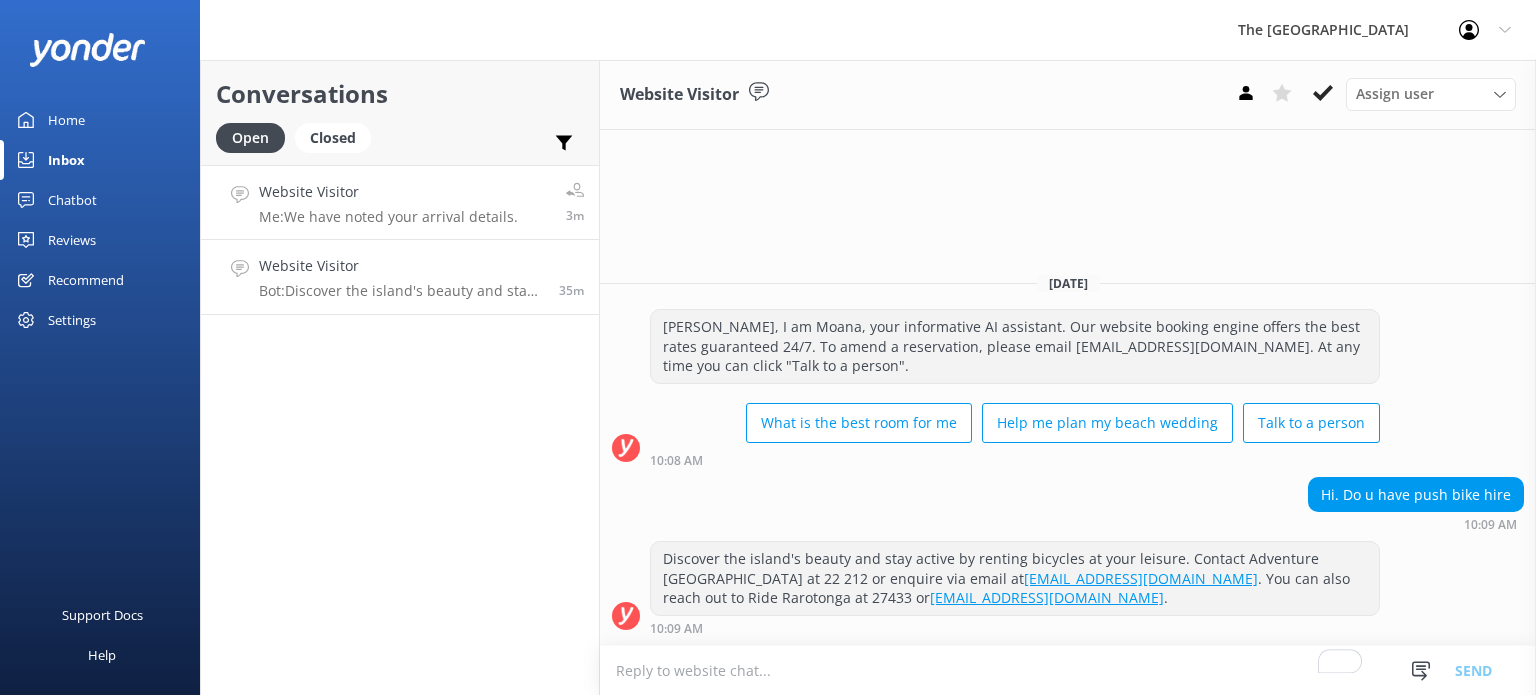click on "Me:  We have noted your arrival details." at bounding box center (388, 217) 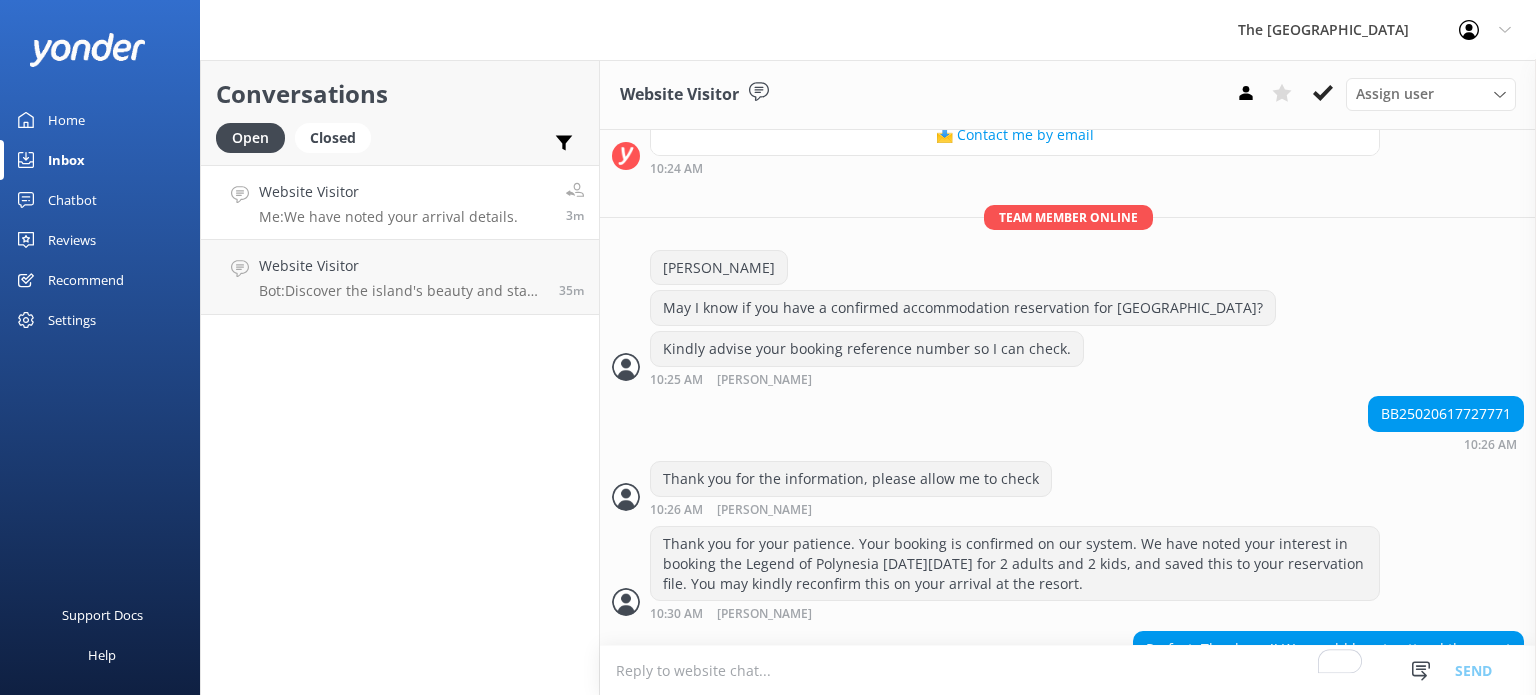 scroll, scrollTop: 678, scrollLeft: 0, axis: vertical 